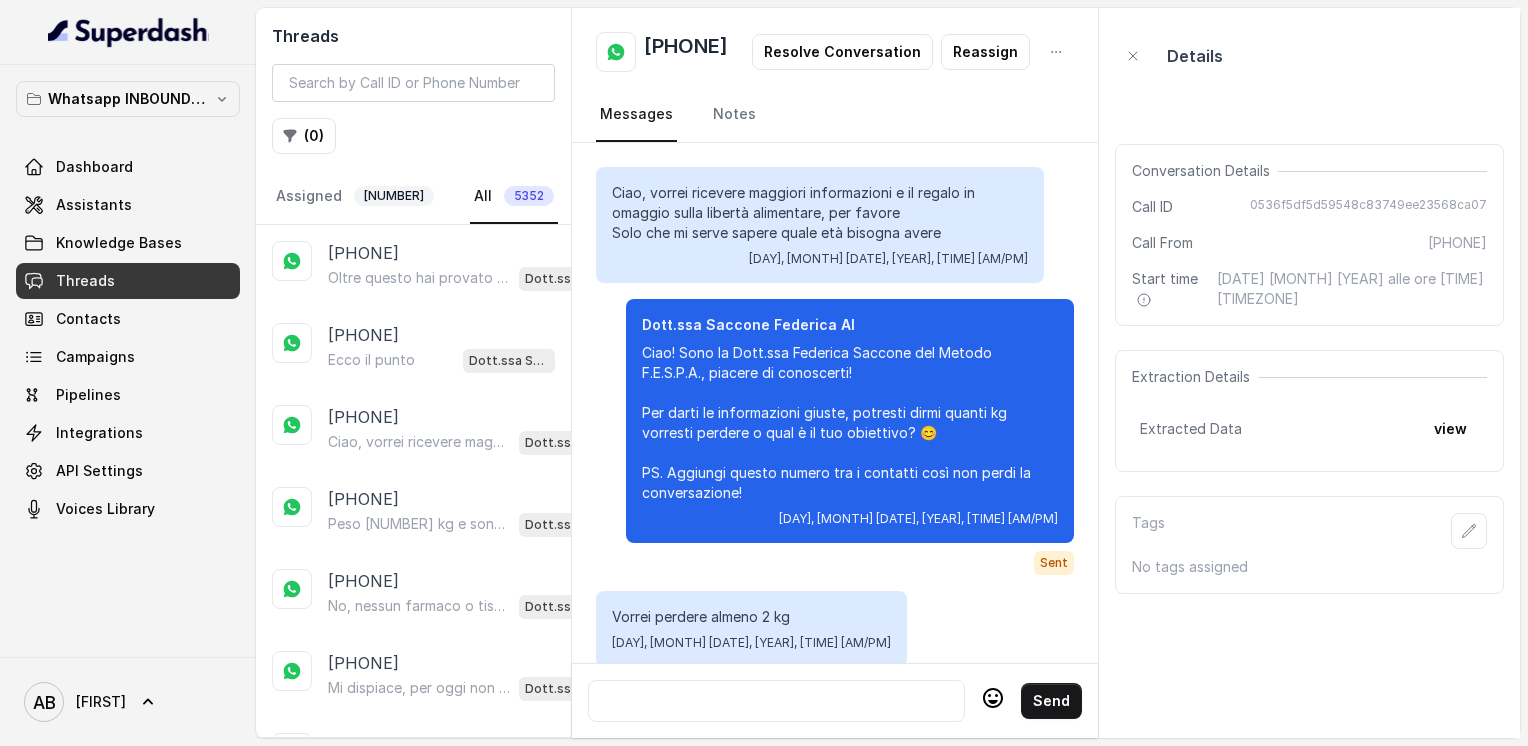 scroll, scrollTop: 0, scrollLeft: 0, axis: both 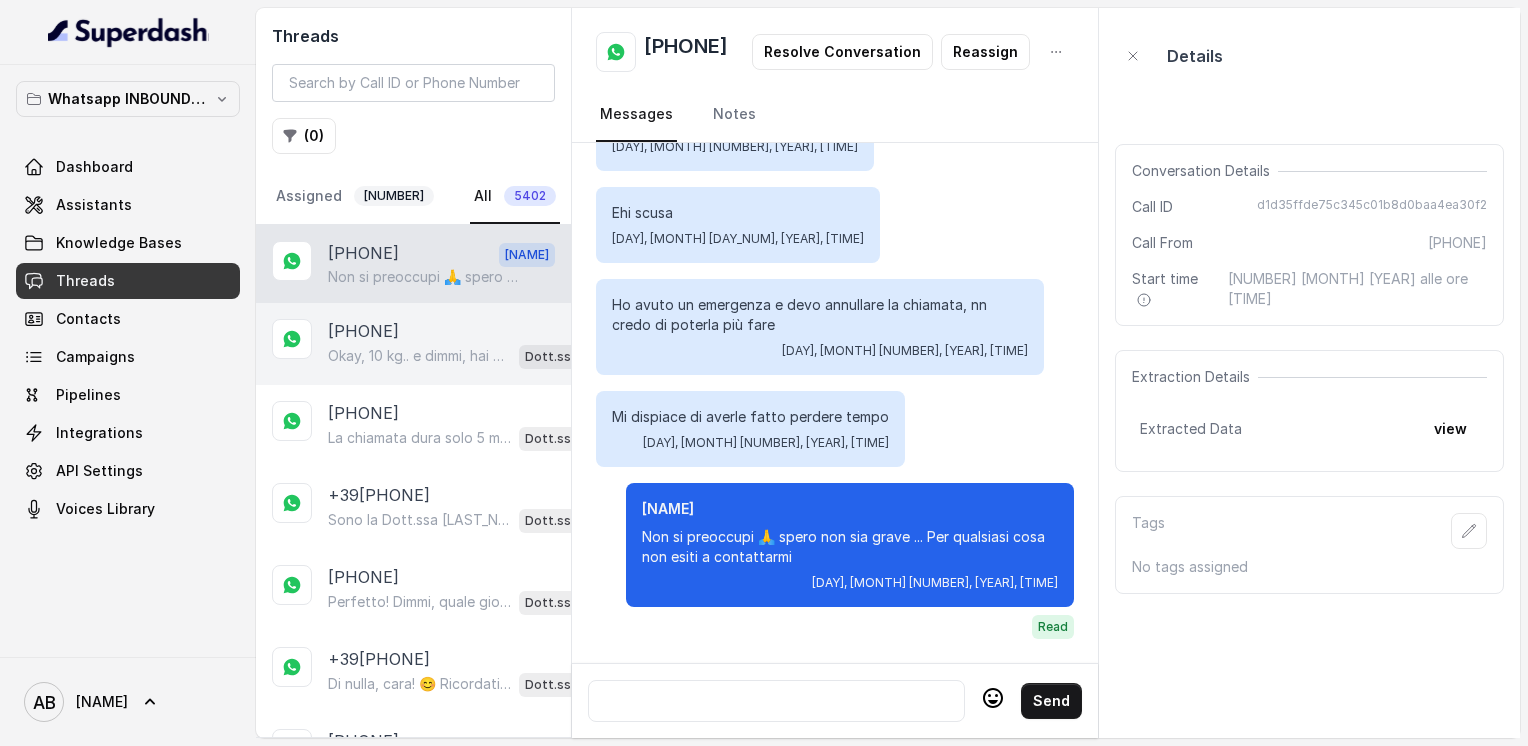 click on "[PHONE]" at bounding box center (363, 331) 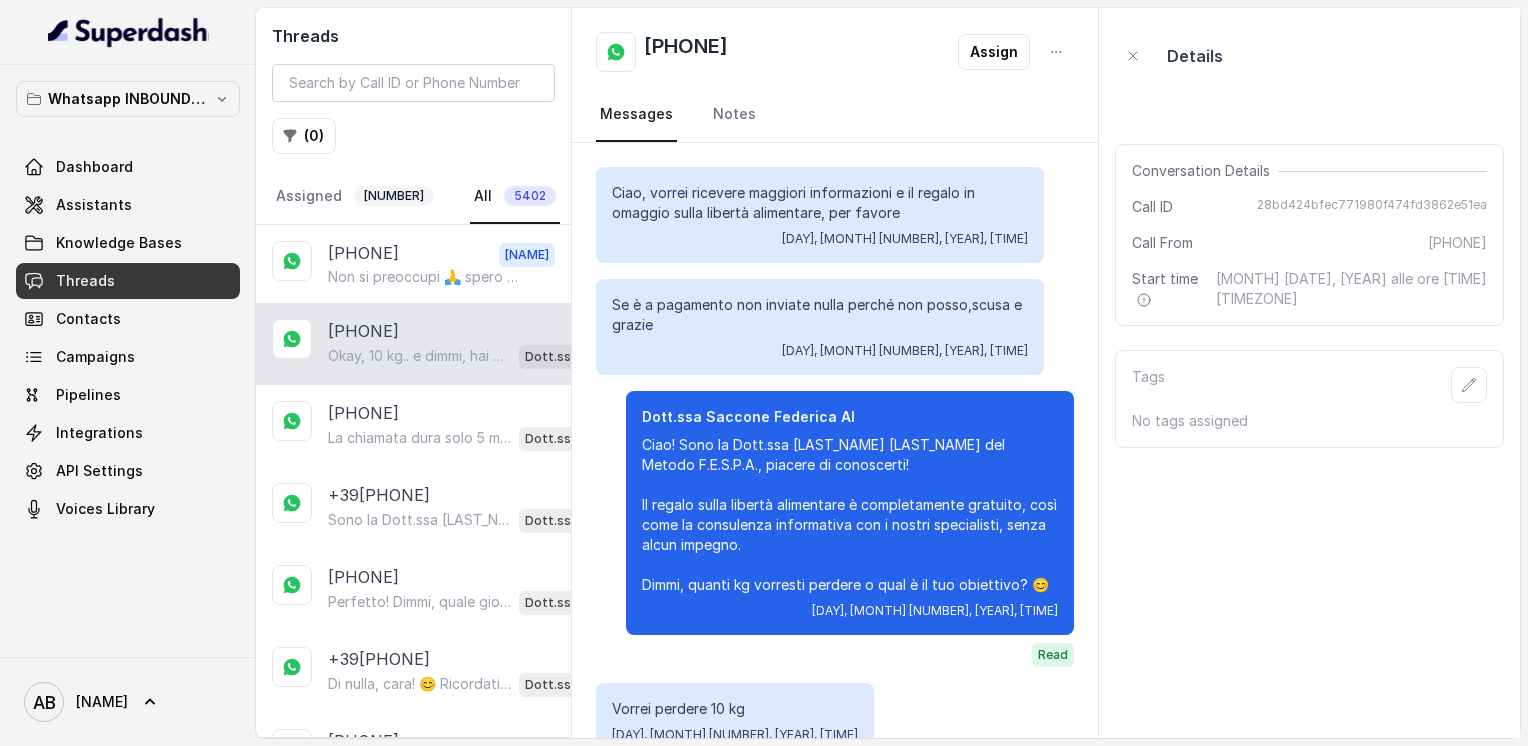 scroll, scrollTop: 216, scrollLeft: 0, axis: vertical 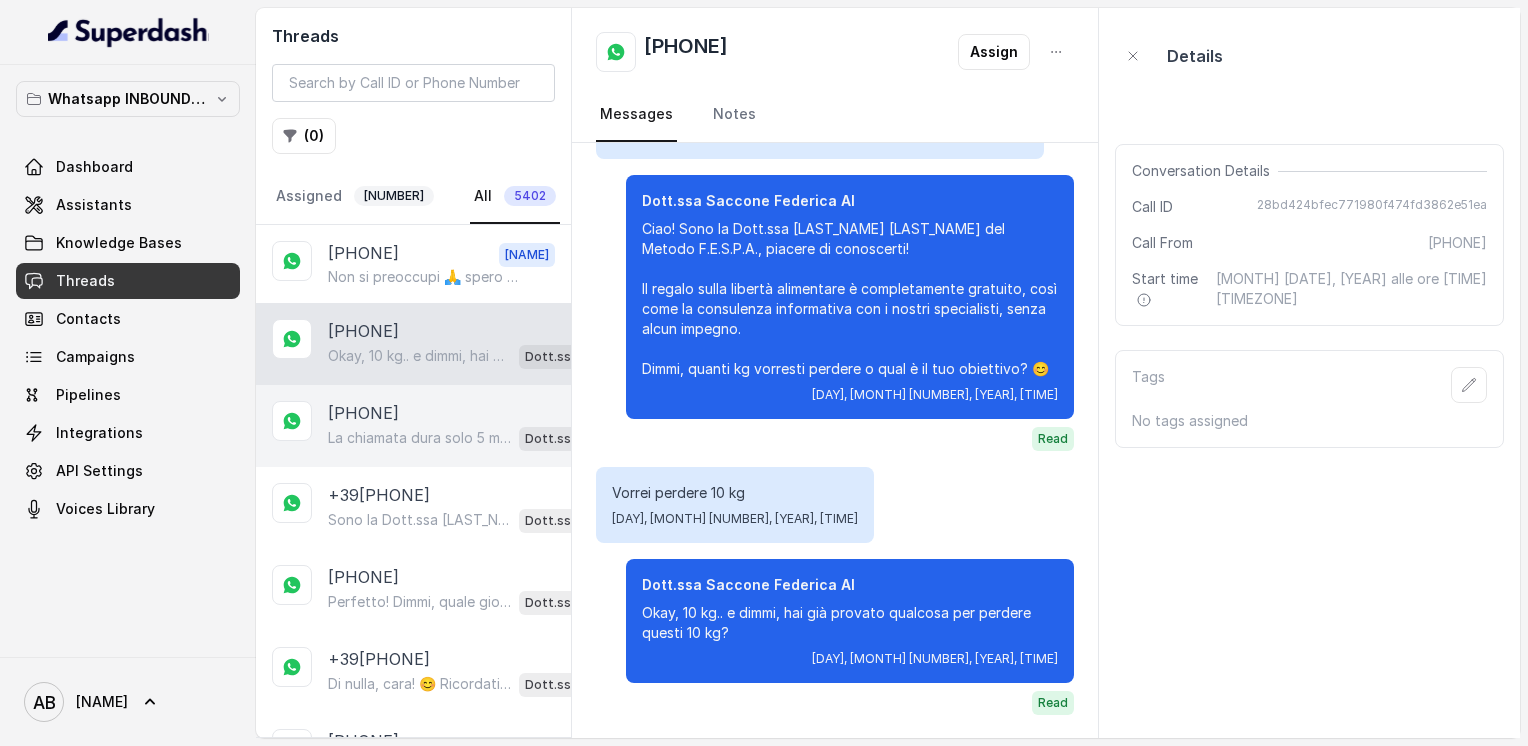 click on "[PHONE]" at bounding box center (363, 413) 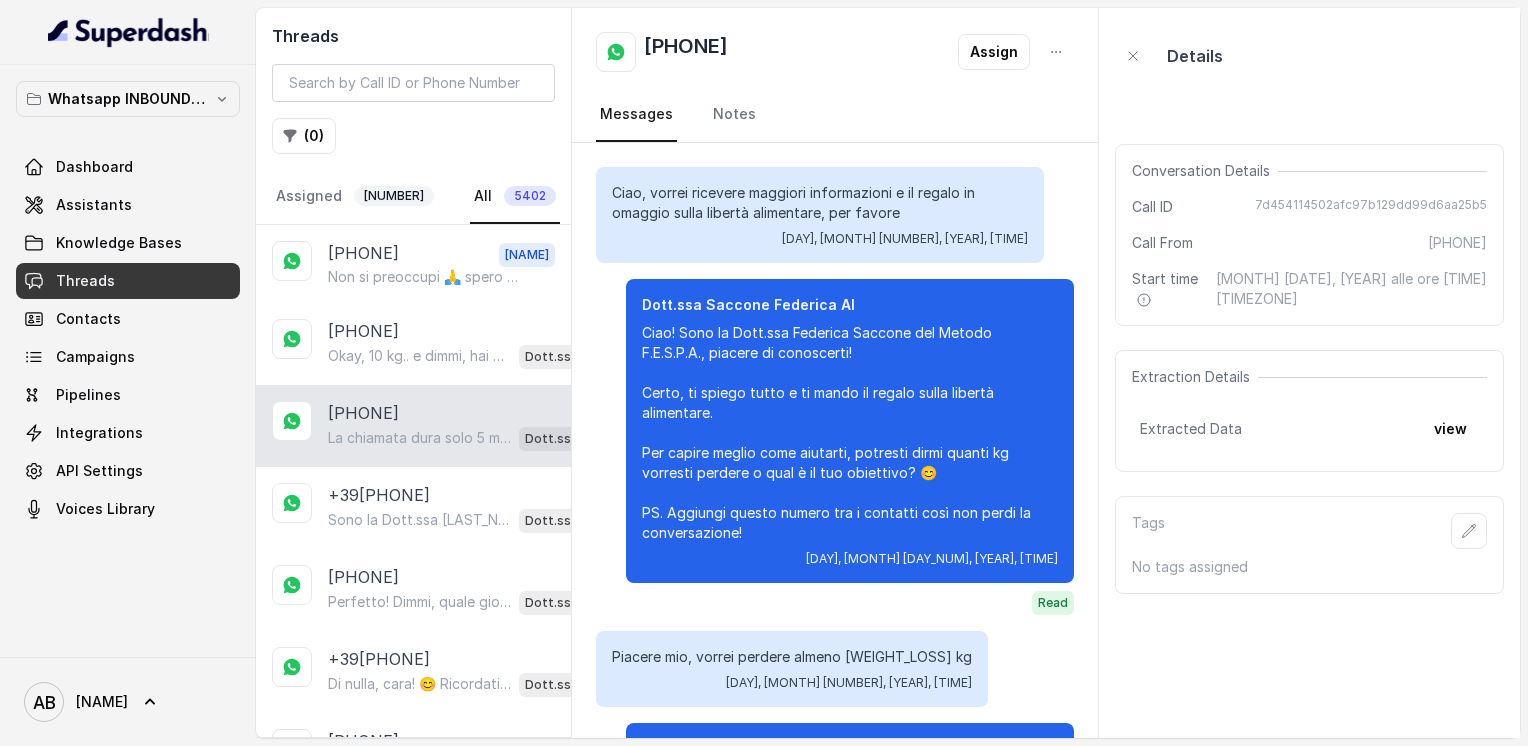 scroll, scrollTop: 1316, scrollLeft: 0, axis: vertical 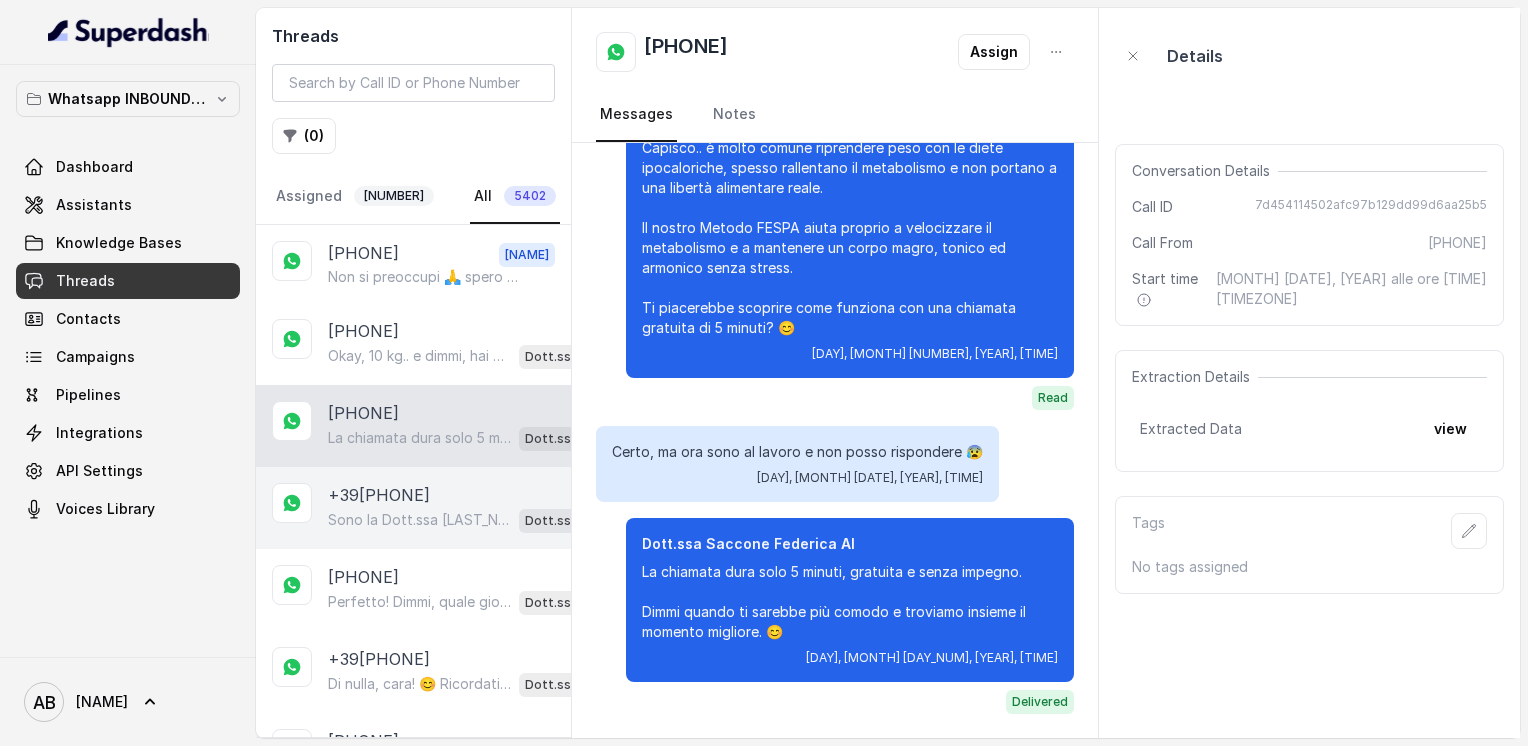click on "+39[PHONE]" at bounding box center (379, 495) 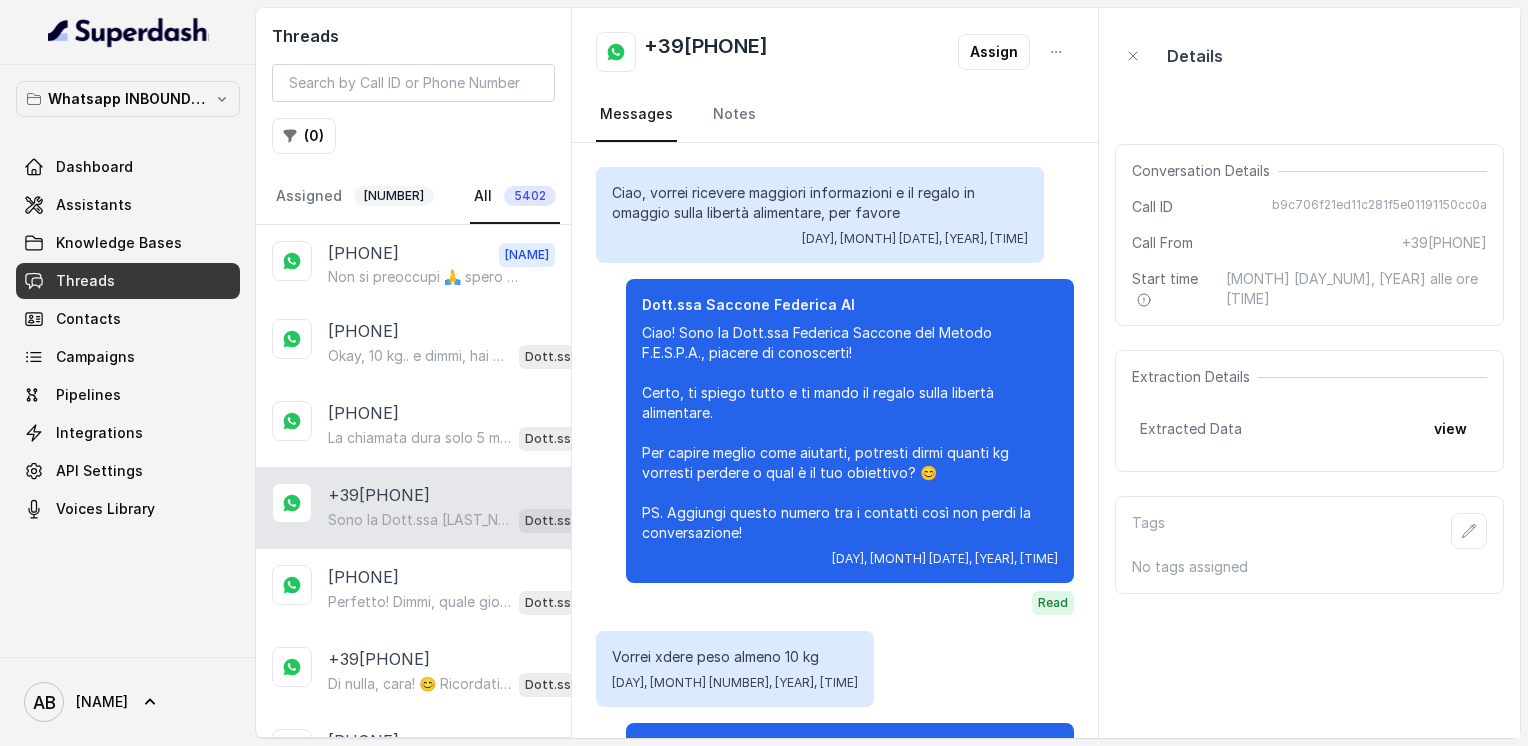 scroll, scrollTop: 2220, scrollLeft: 0, axis: vertical 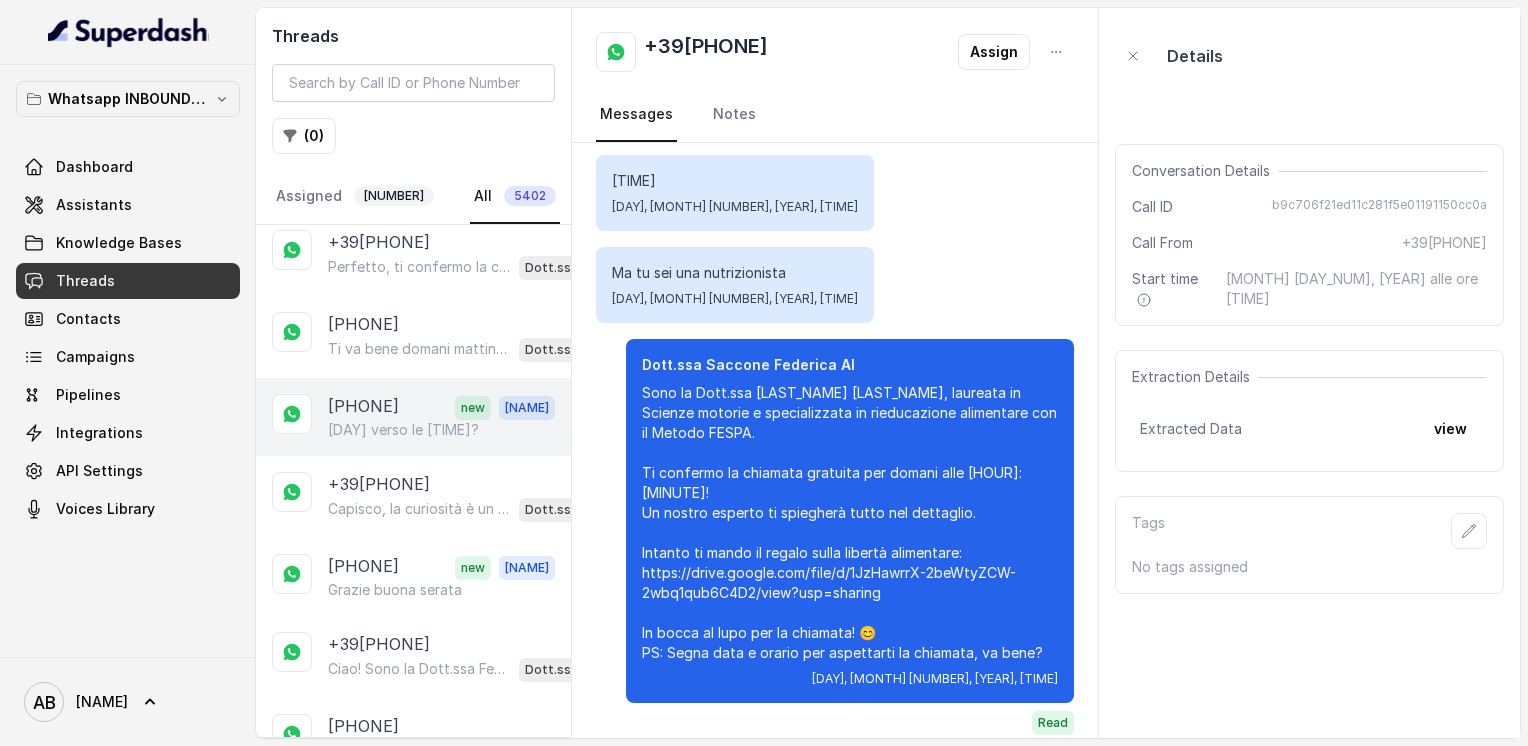 click on "[PHONE]" at bounding box center (363, 407) 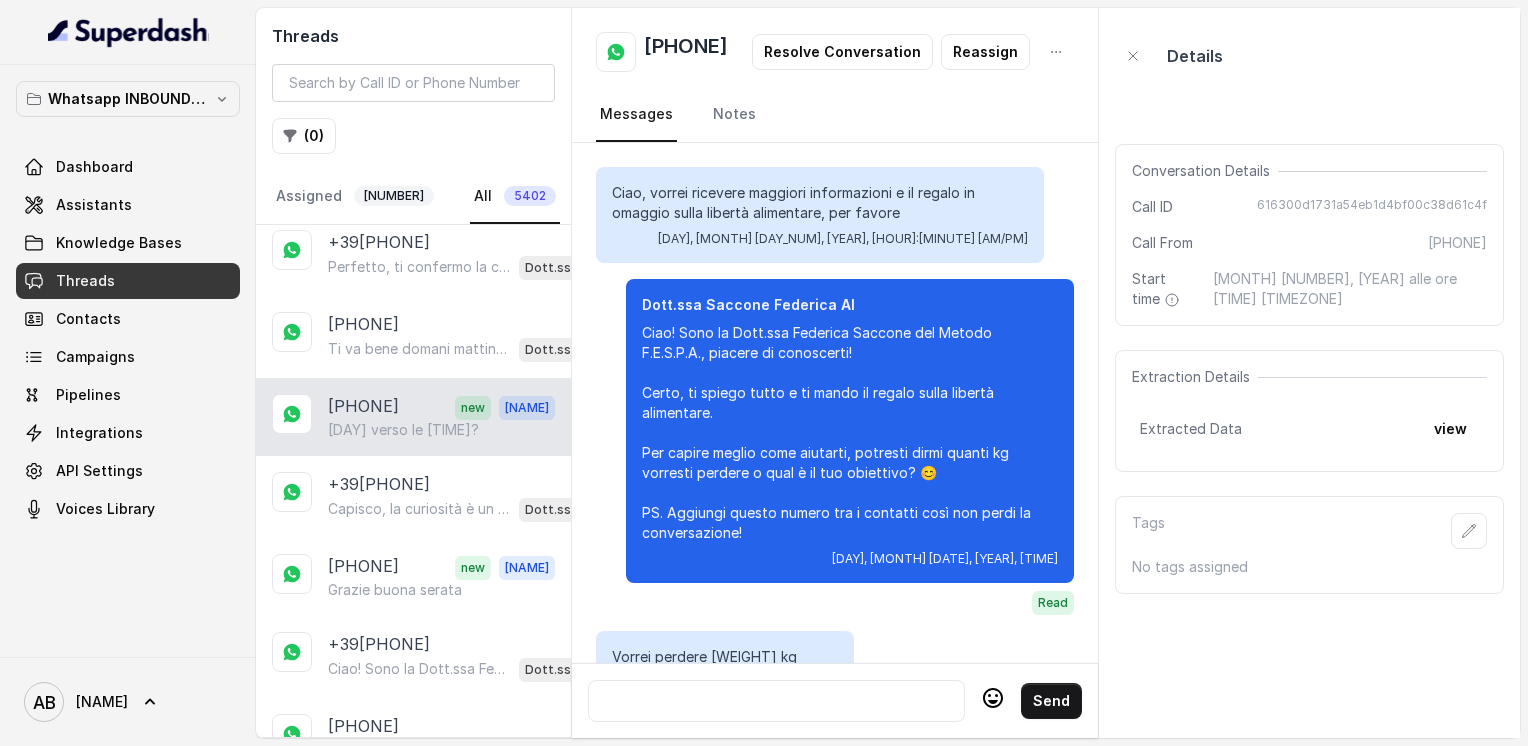 scroll, scrollTop: 2064, scrollLeft: 0, axis: vertical 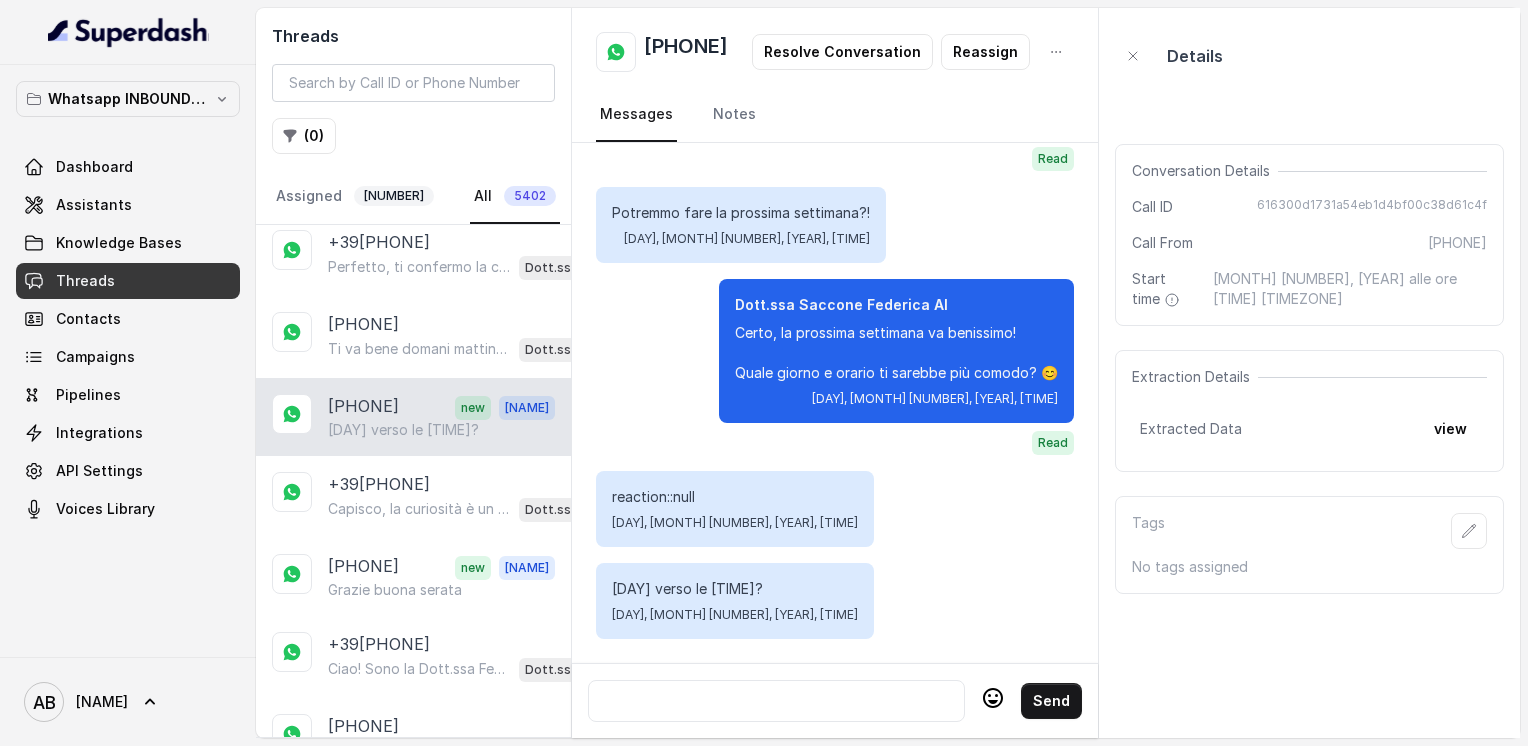 click at bounding box center [776, 701] 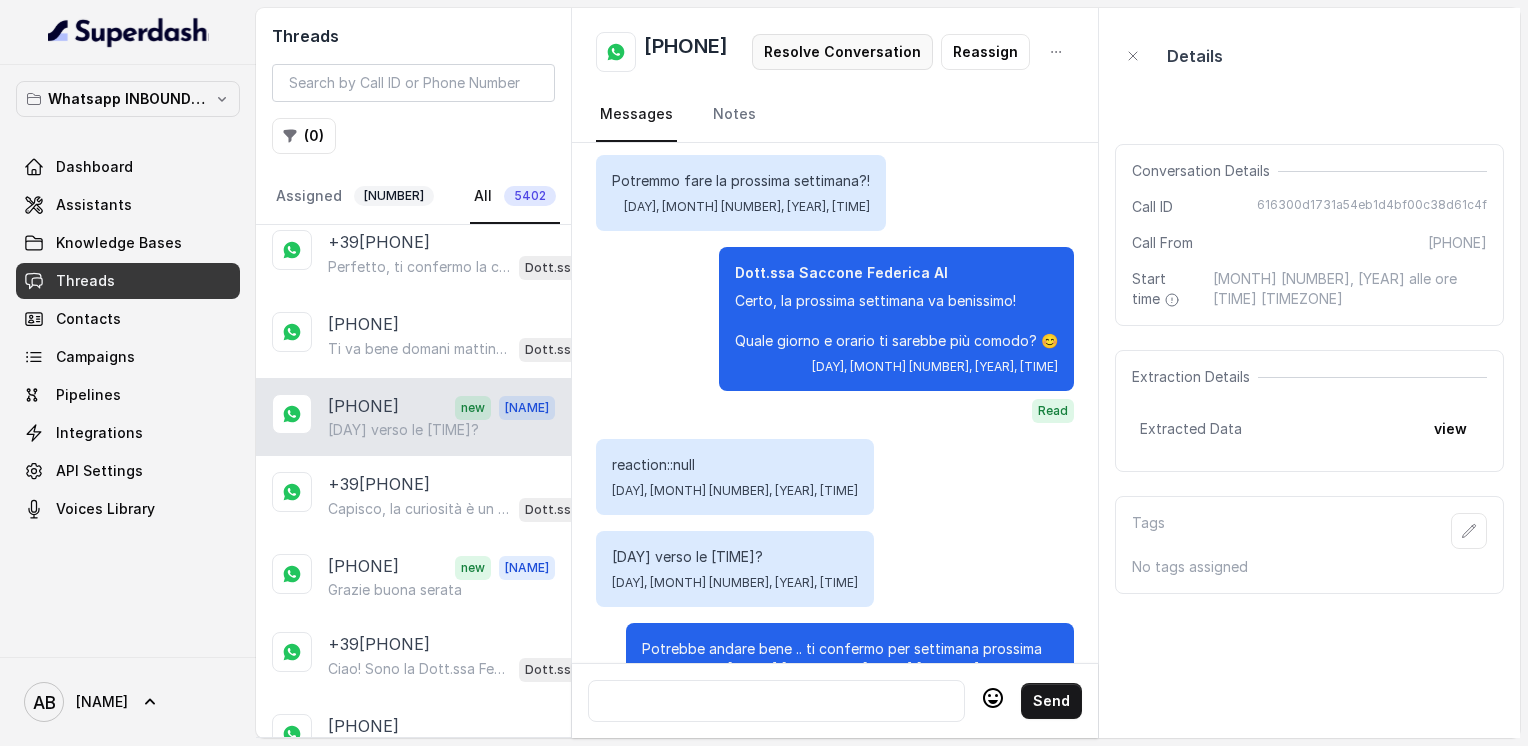 click on "Resolve Conversation" at bounding box center (842, 52) 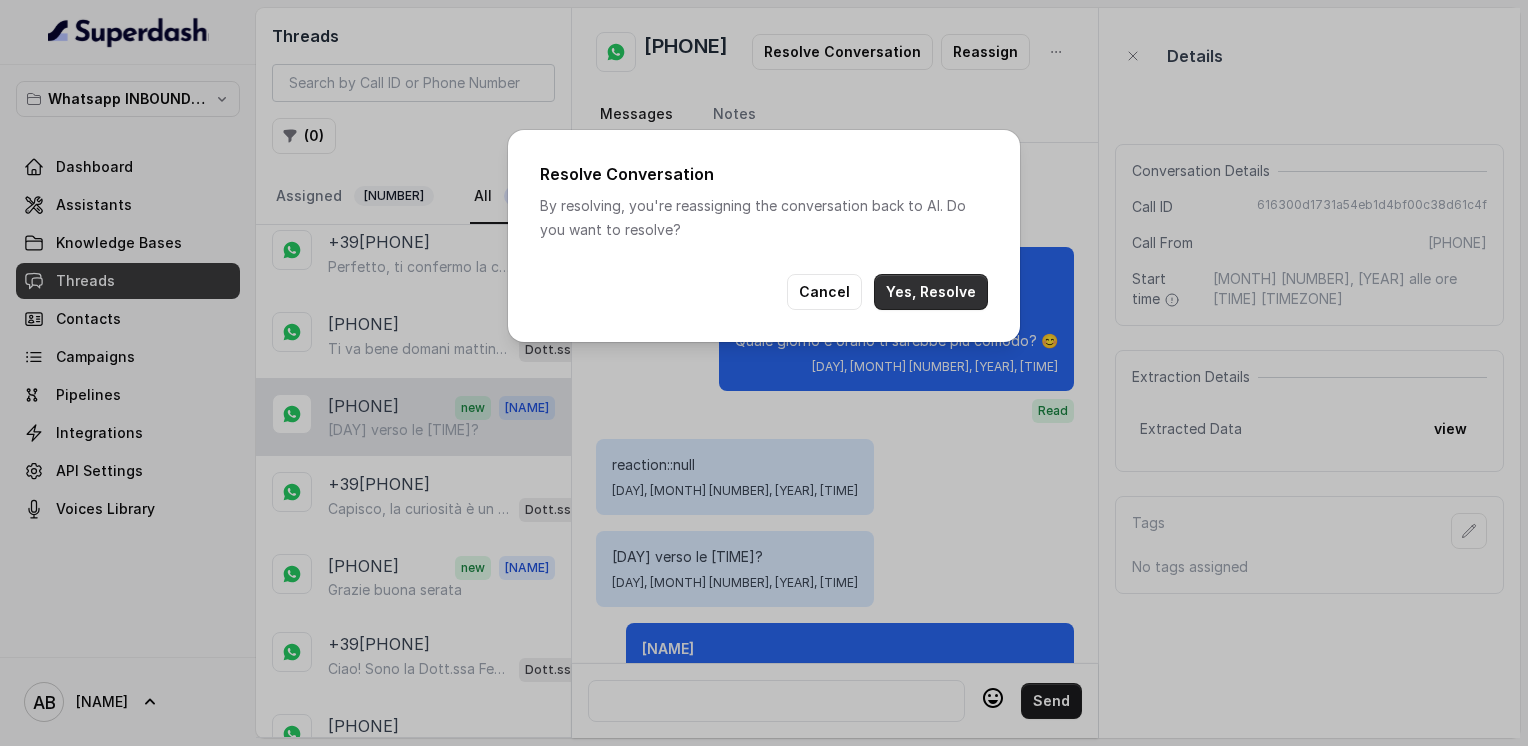 click on "Yes, Resolve" at bounding box center [931, 292] 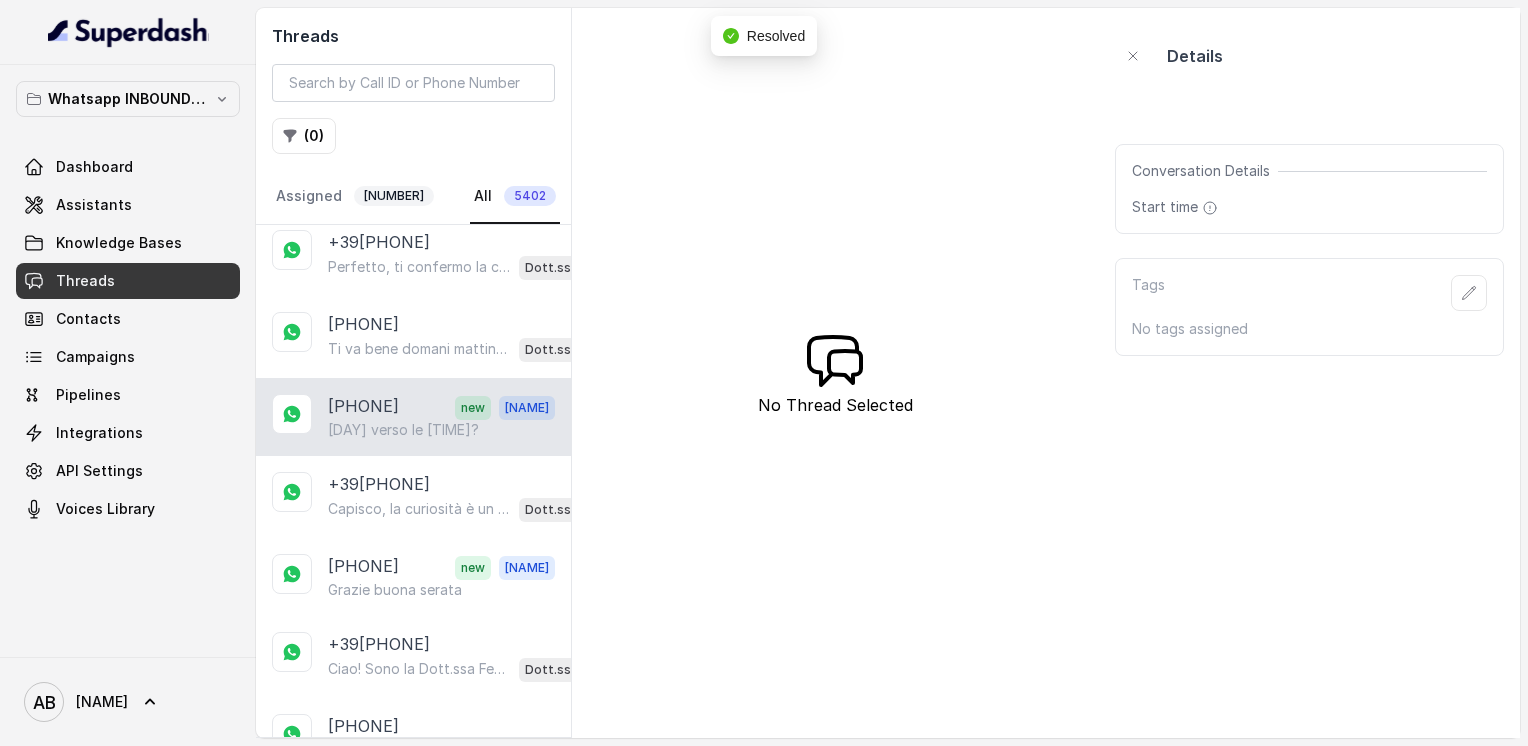 scroll, scrollTop: 749, scrollLeft: 0, axis: vertical 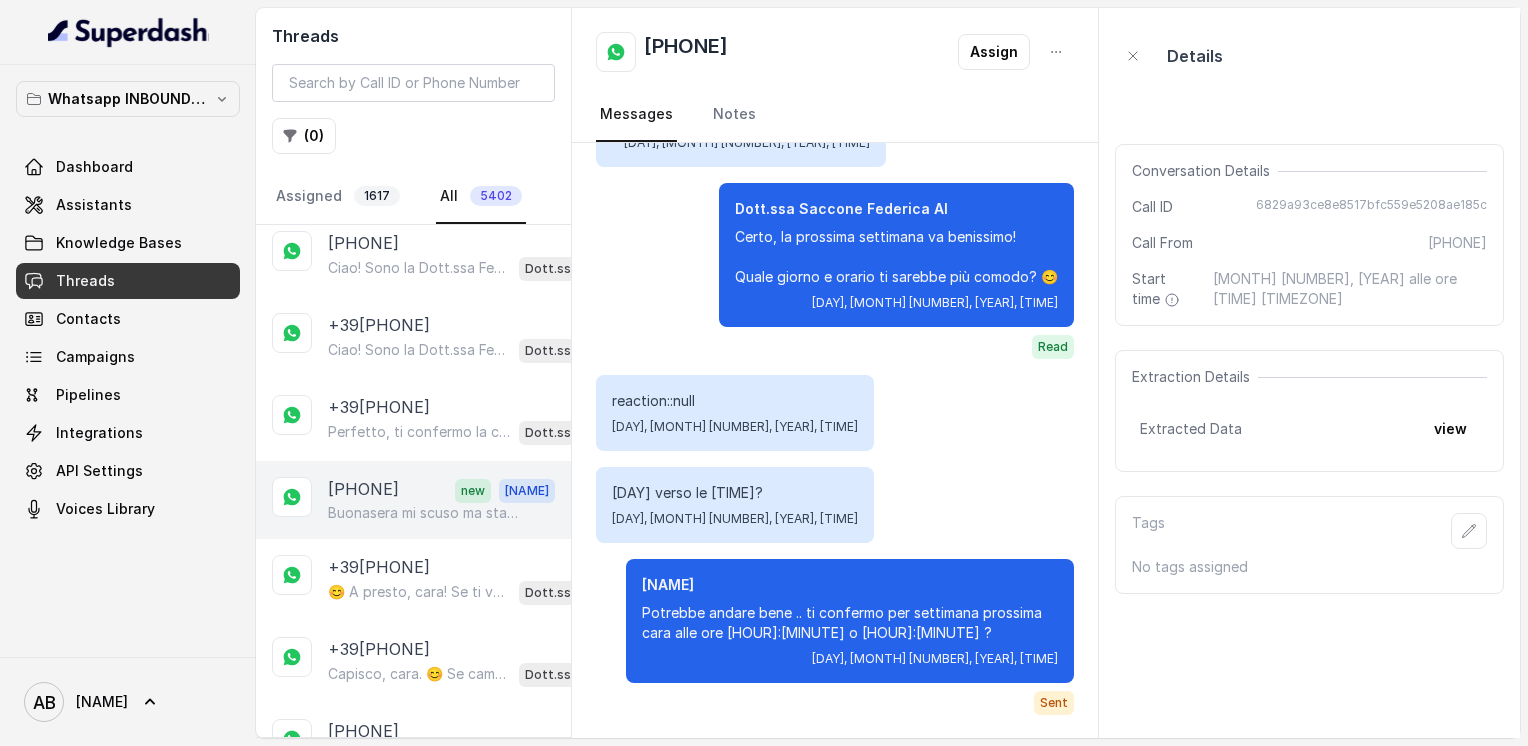 click on "[PHONE]" at bounding box center [363, 490] 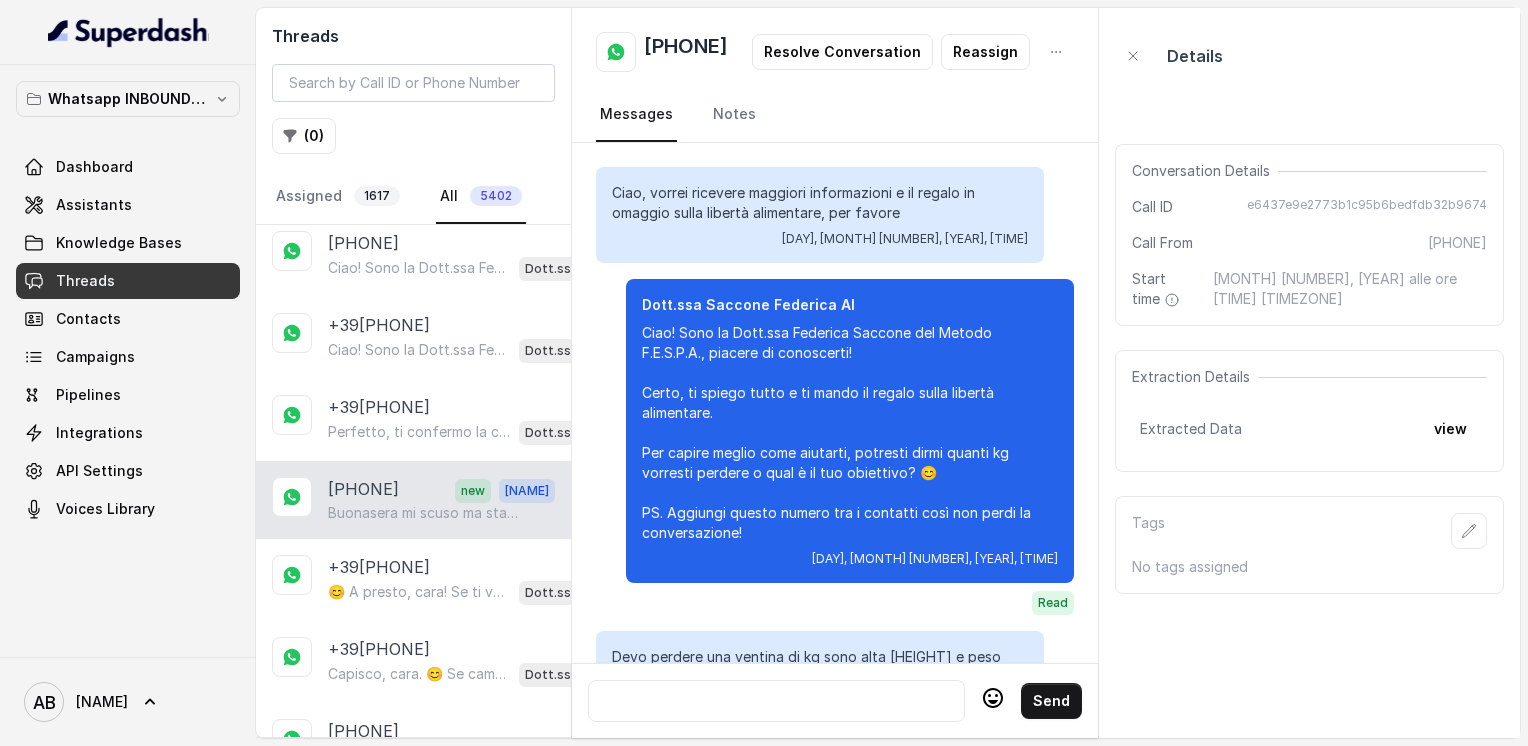 scroll, scrollTop: 2276, scrollLeft: 0, axis: vertical 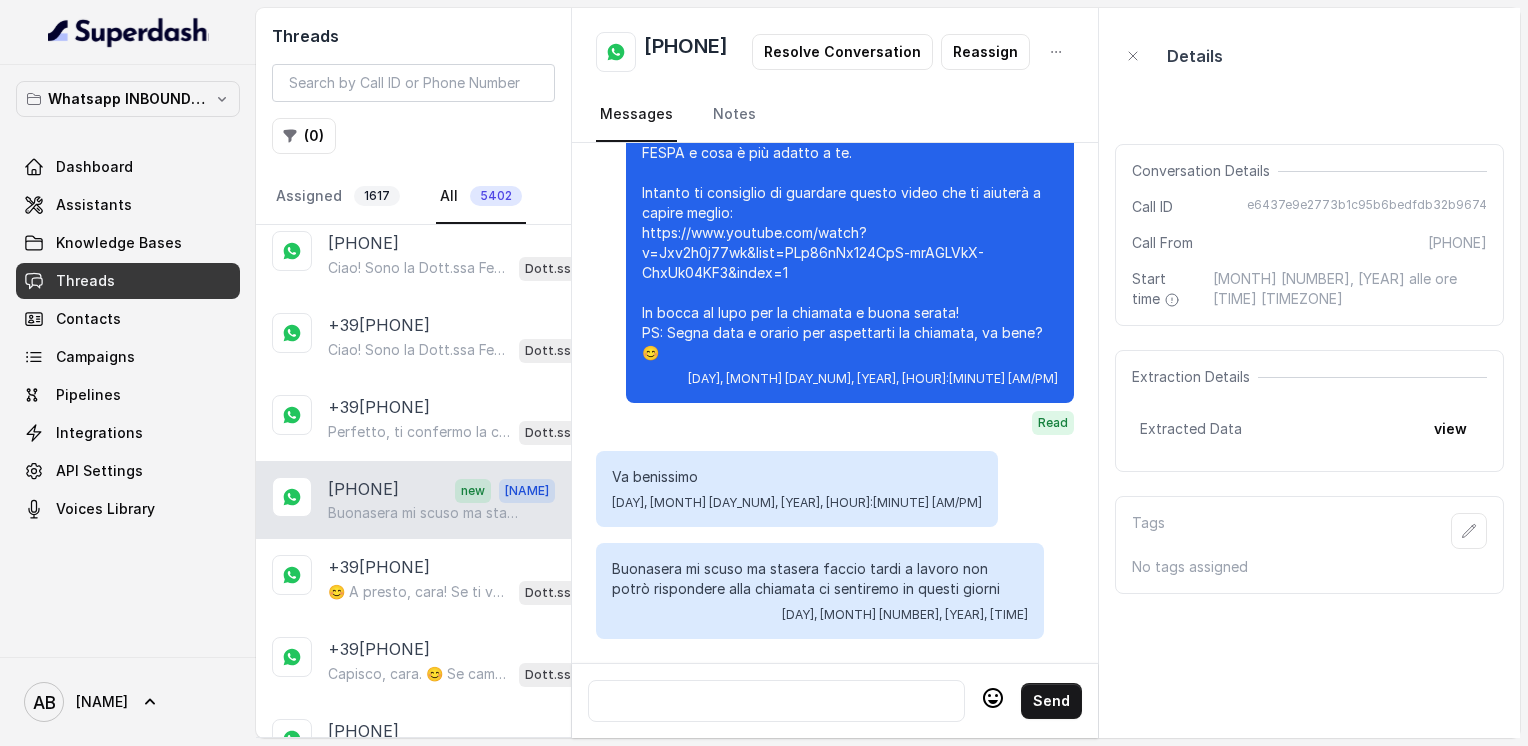 click at bounding box center [776, 701] 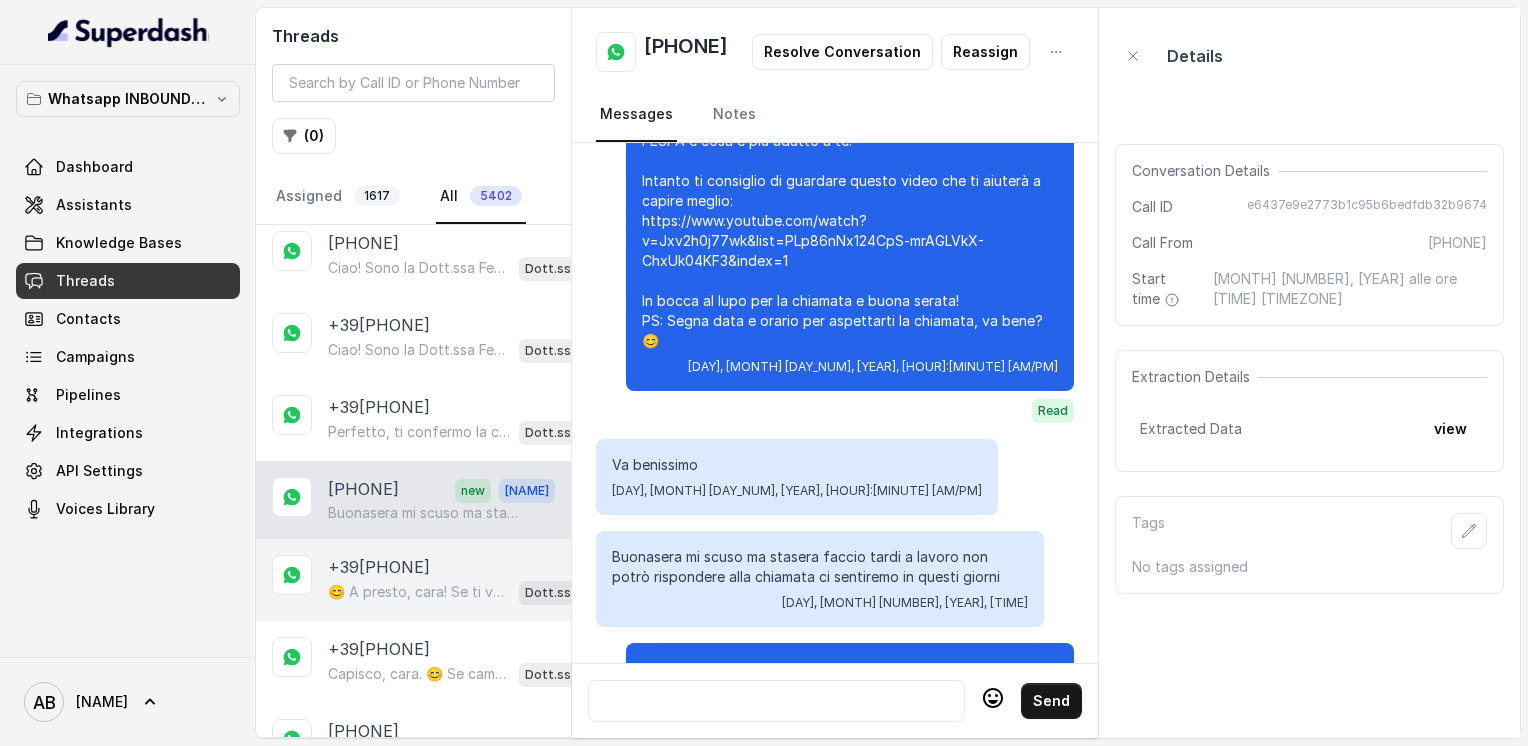 click on "+39[PHONE]" at bounding box center [379, 567] 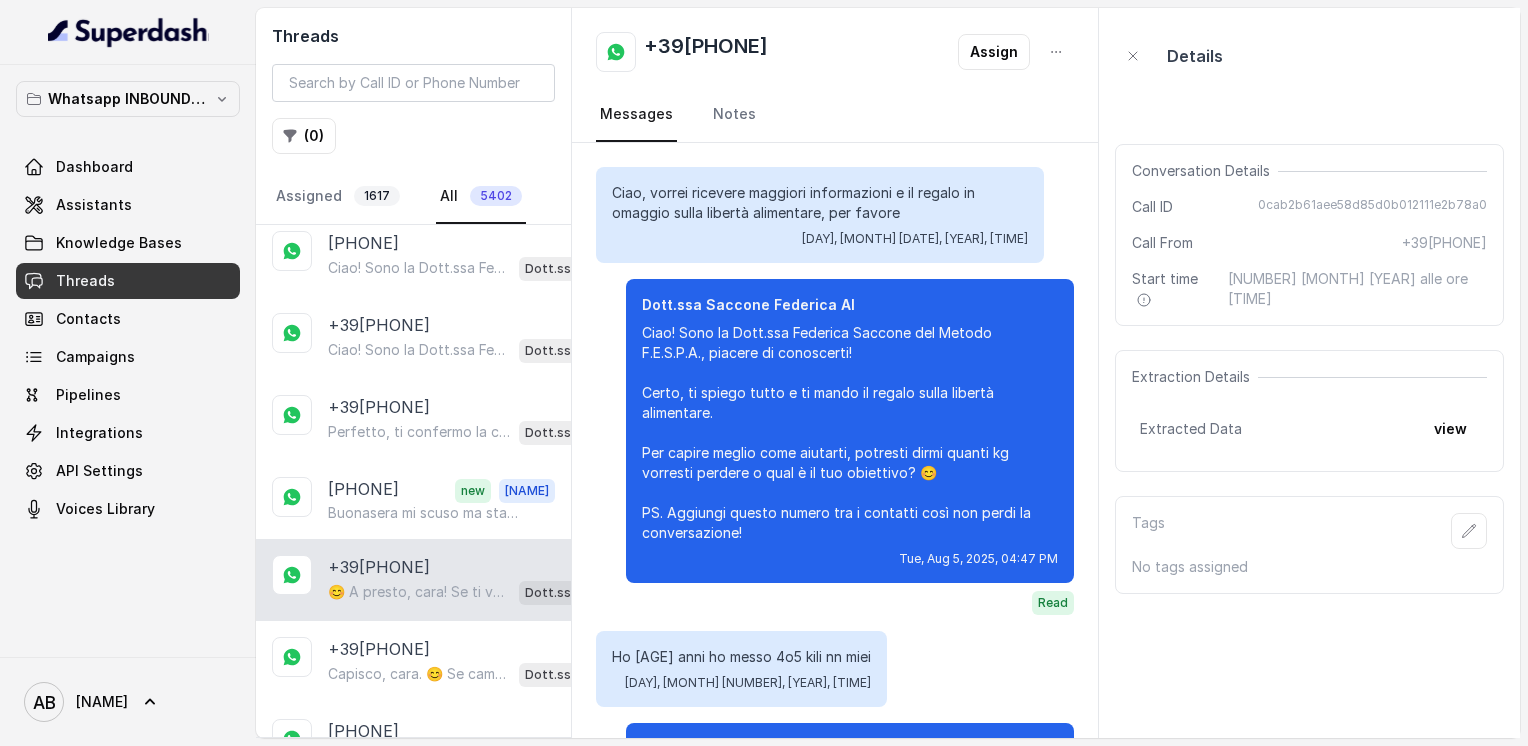 scroll, scrollTop: 2228, scrollLeft: 0, axis: vertical 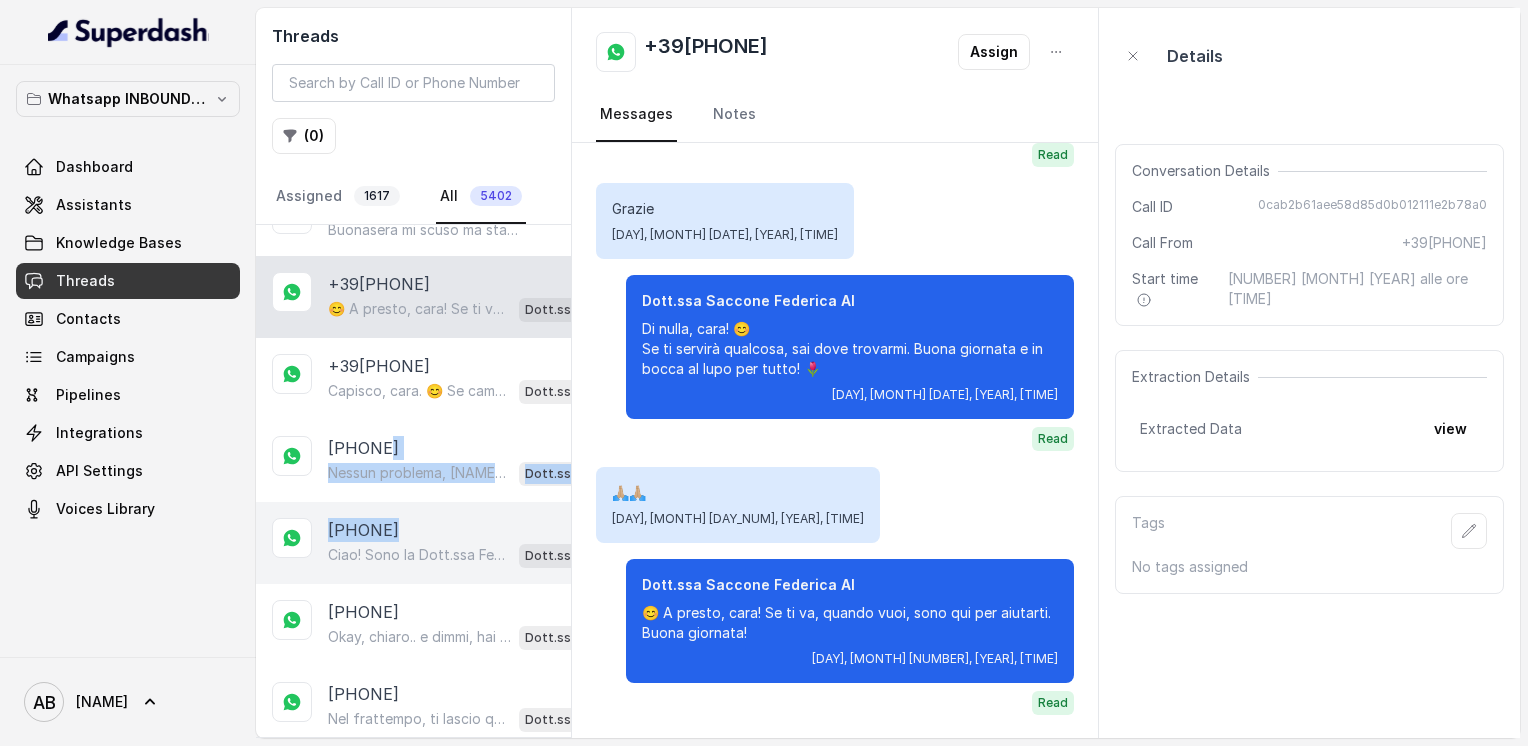 drag, startPoint x: 392, startPoint y: 436, endPoint x: 393, endPoint y: 506, distance: 70.00714 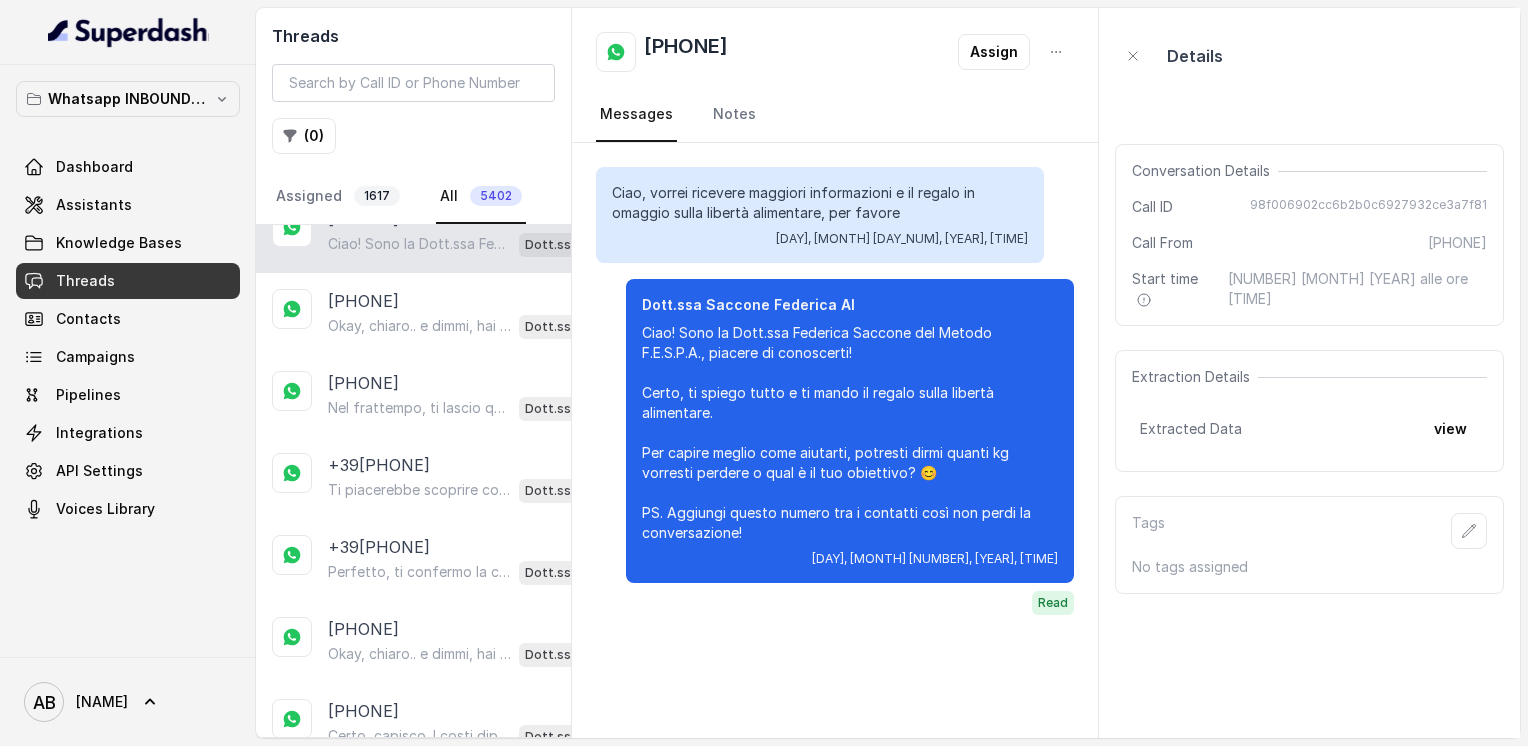 scroll, scrollTop: 1947, scrollLeft: 0, axis: vertical 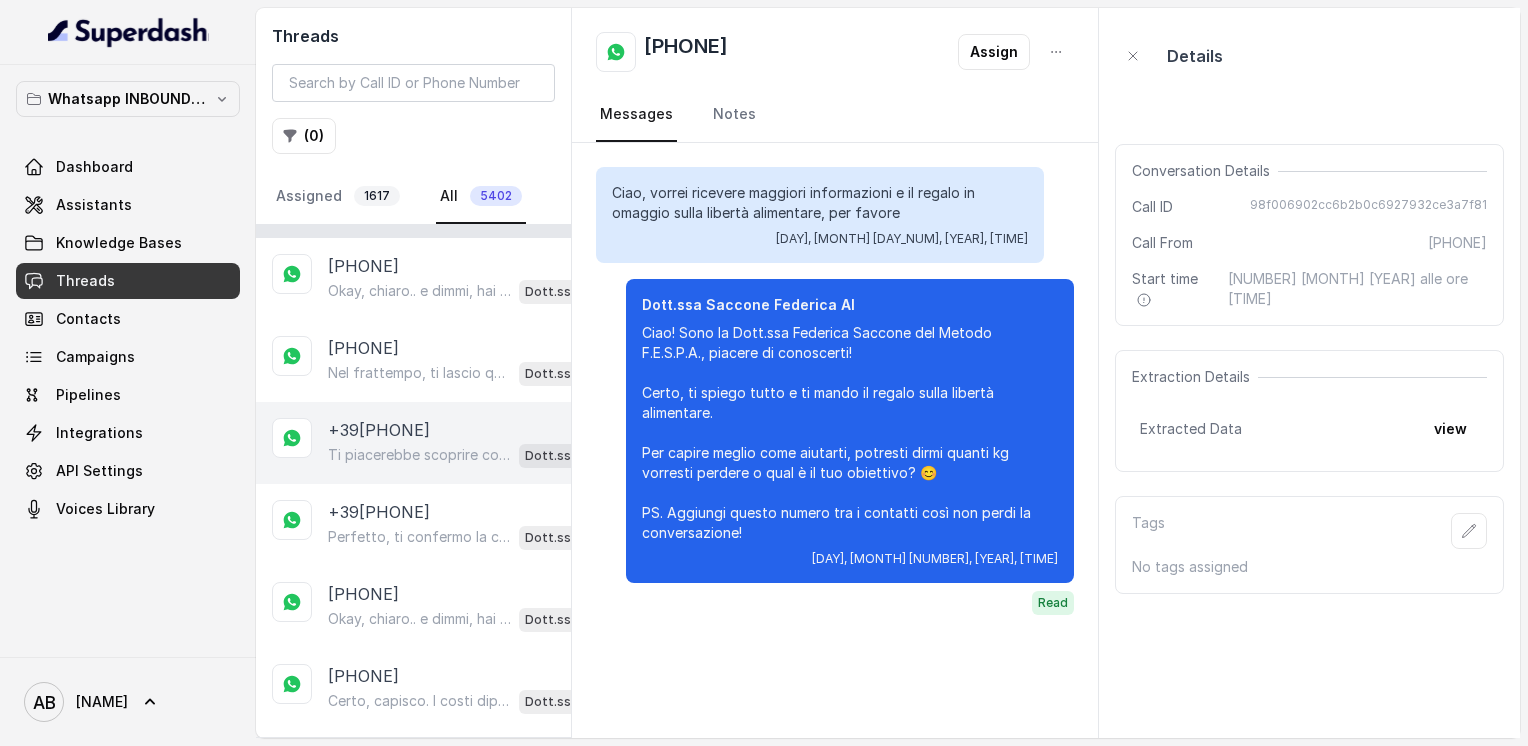 click on "Ti piacerebbe scoprire come funziona con una chiamata gratuita di 5 minuti? 😊" at bounding box center (419, 455) 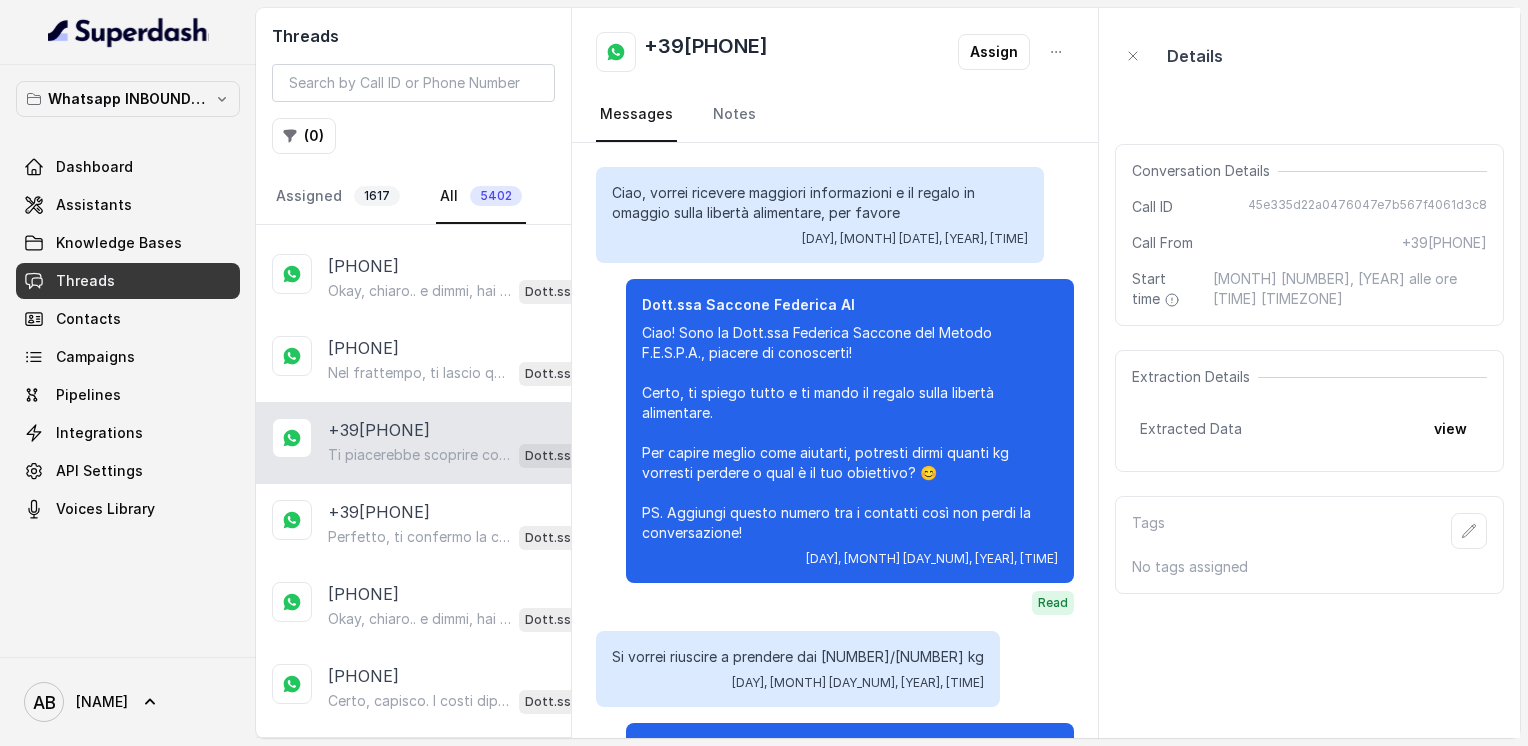 scroll, scrollTop: 932, scrollLeft: 0, axis: vertical 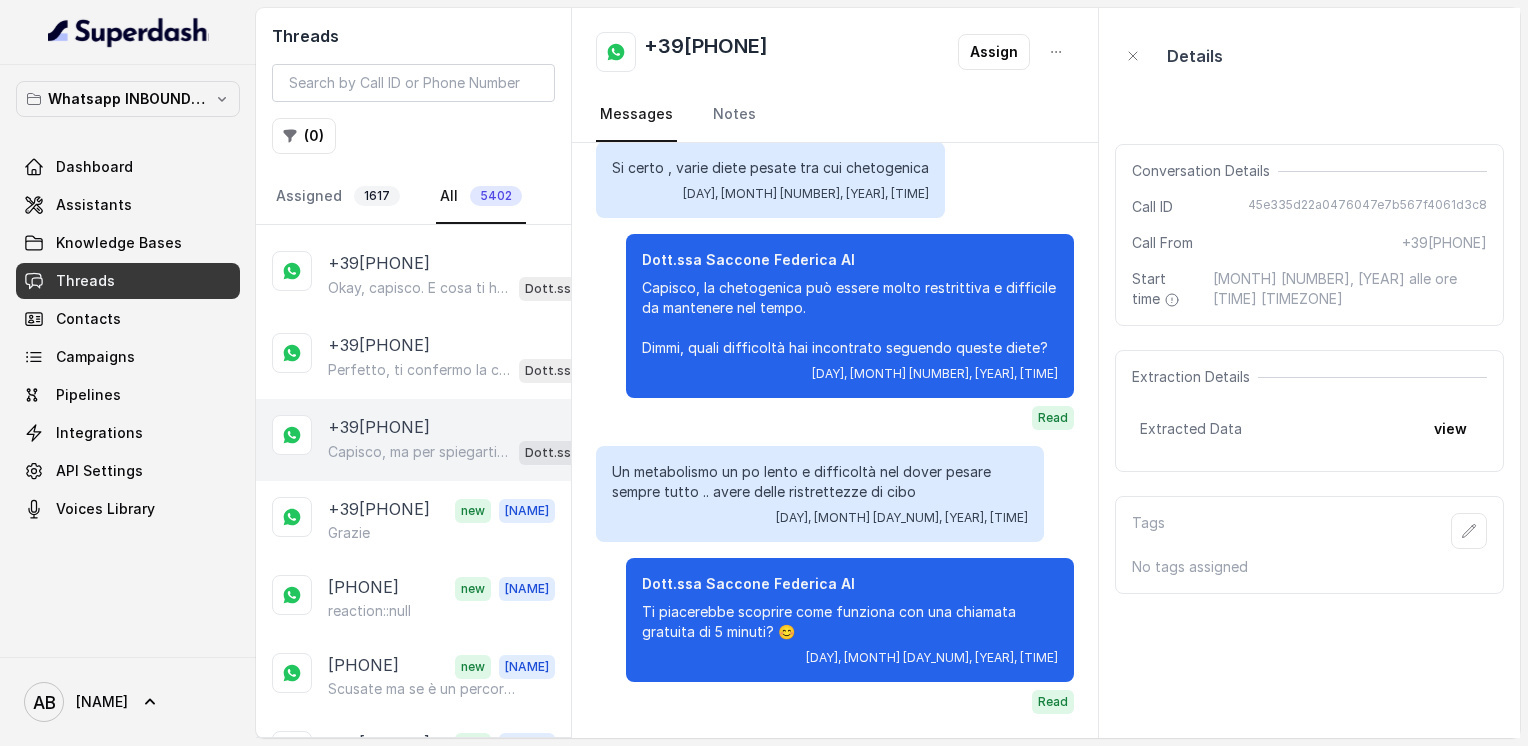 click on "+39[PHONE]" at bounding box center (379, 427) 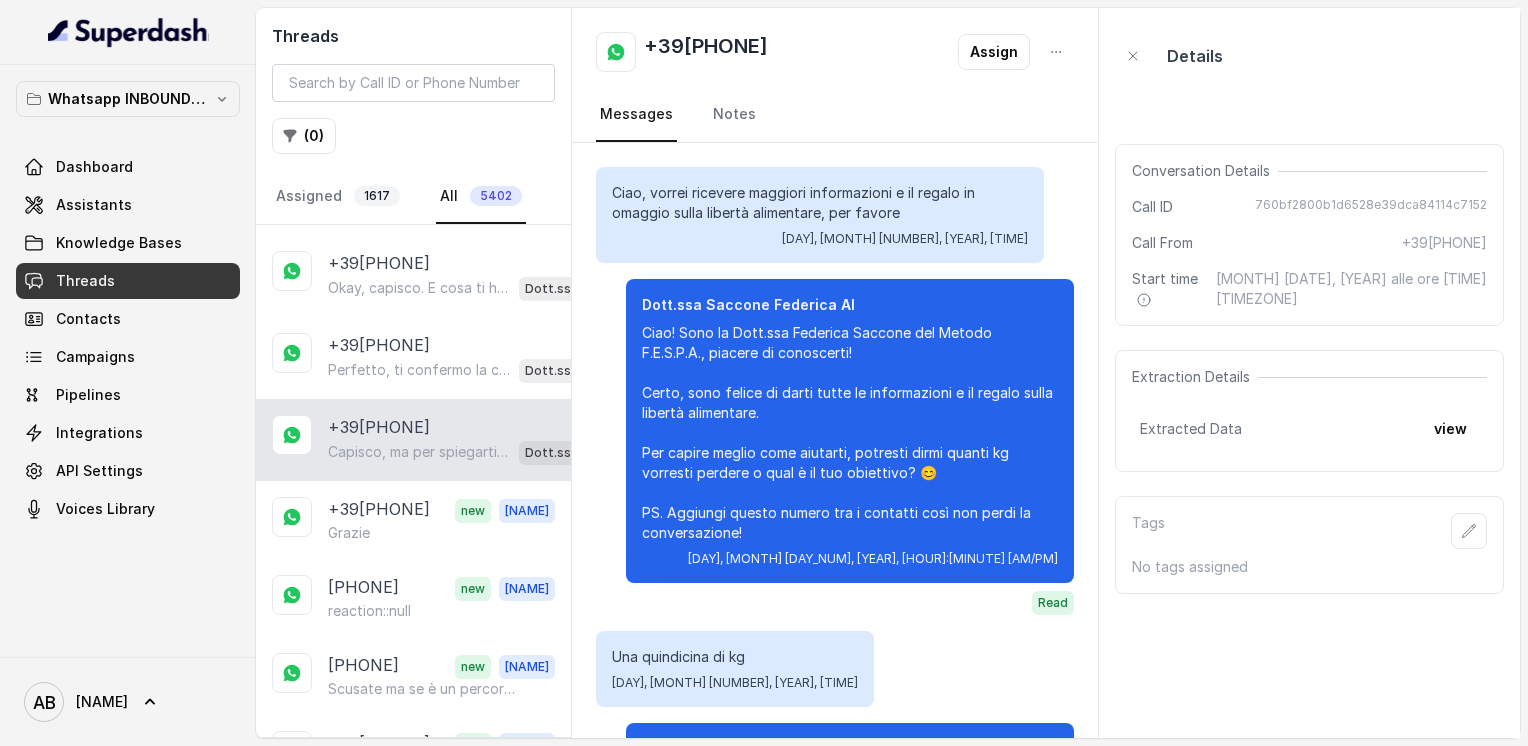 scroll, scrollTop: 1064, scrollLeft: 0, axis: vertical 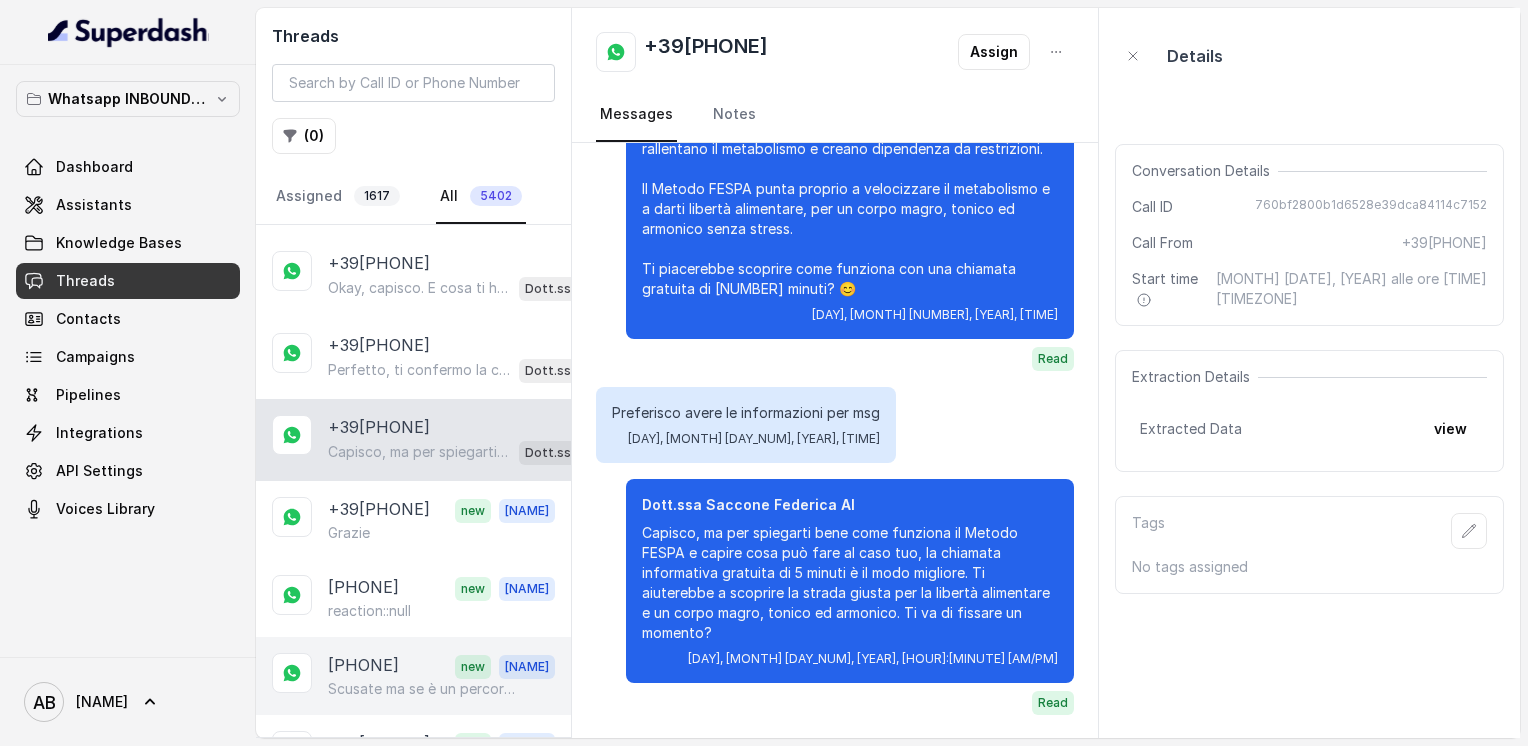 click on "[PHONE]" at bounding box center [363, 666] 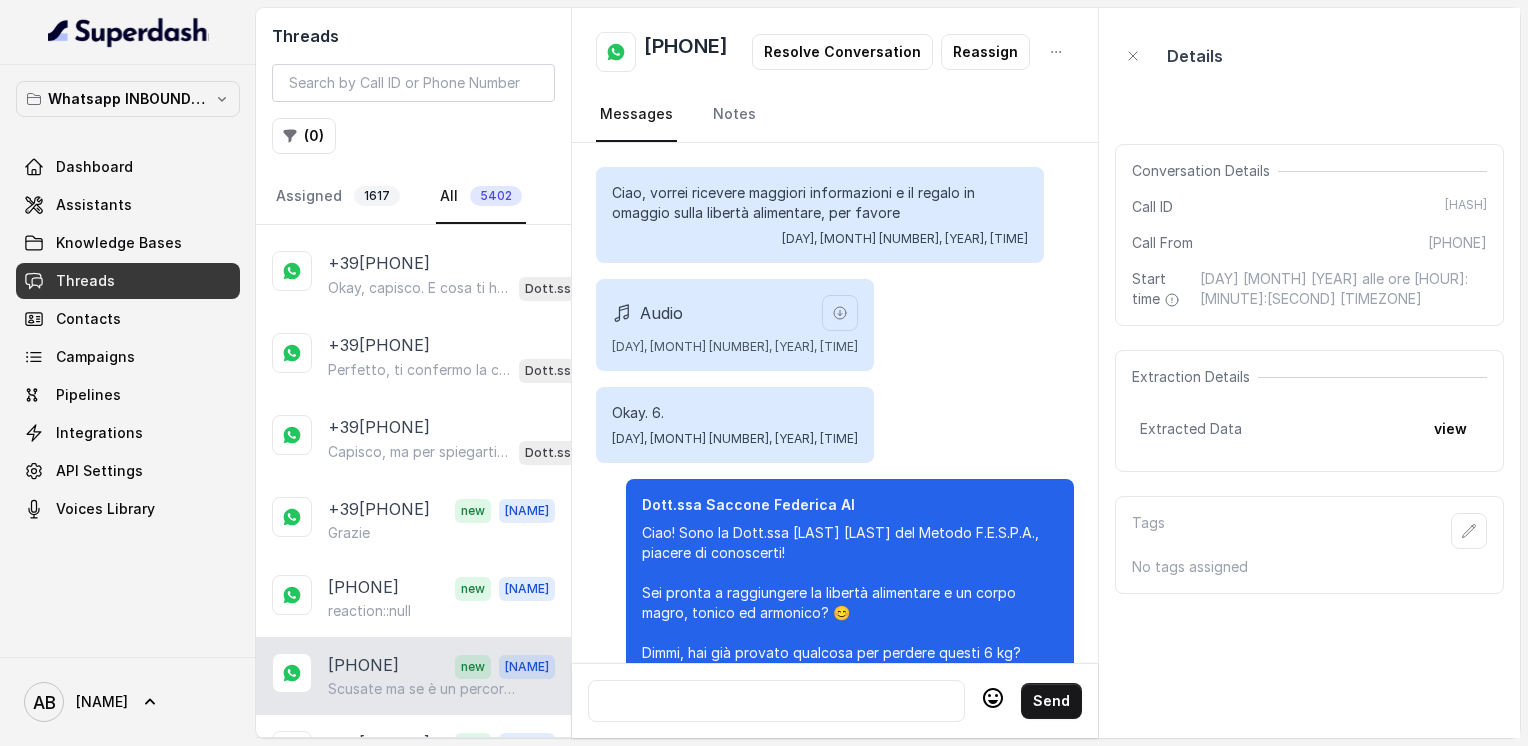 scroll, scrollTop: 2436, scrollLeft: 0, axis: vertical 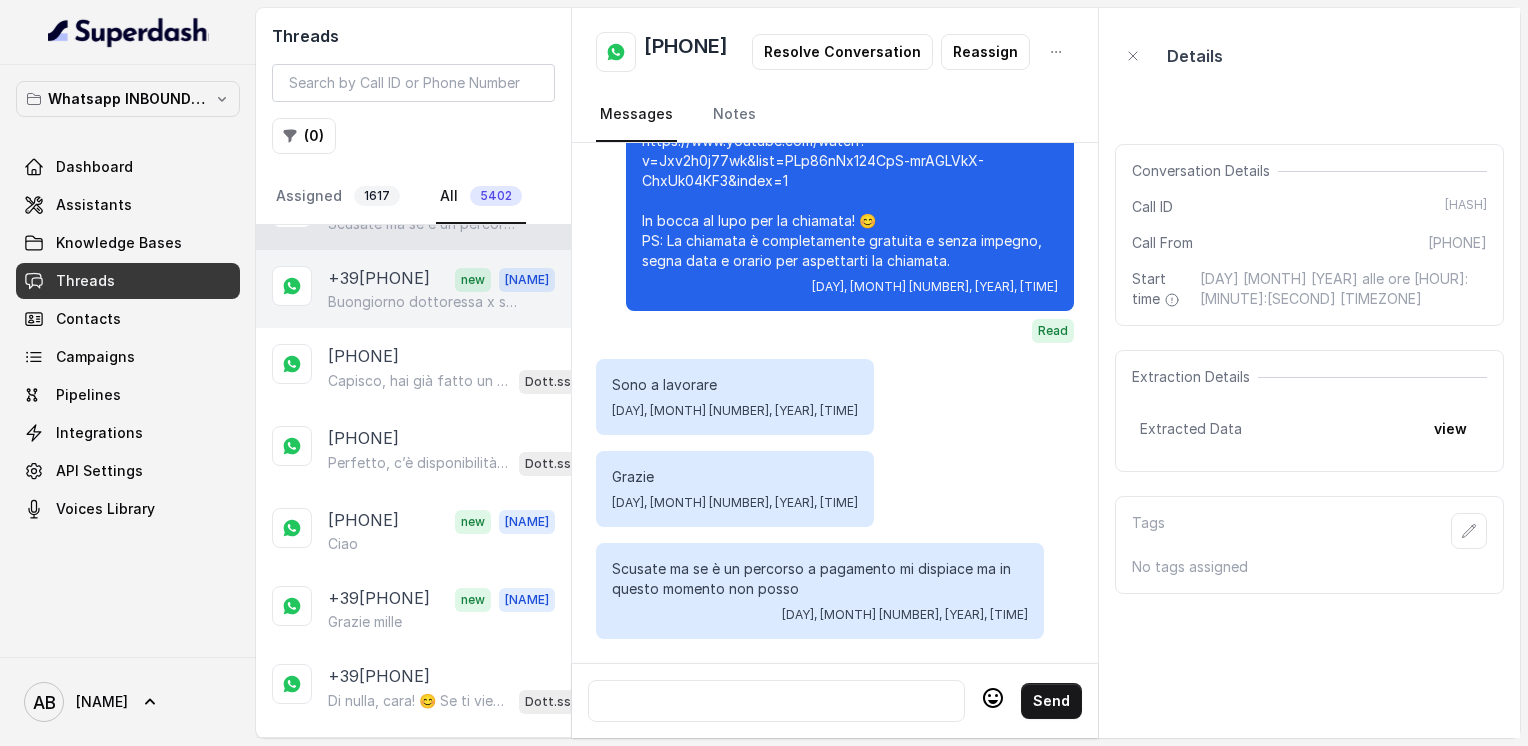 click on "[PHONE] new [NAME] Buongiorno dottoressa x sopravvento problemi familiari oggi non potrò rispondere alla vostra telefonata. Possiamo spostarci a domani?" at bounding box center [413, 289] 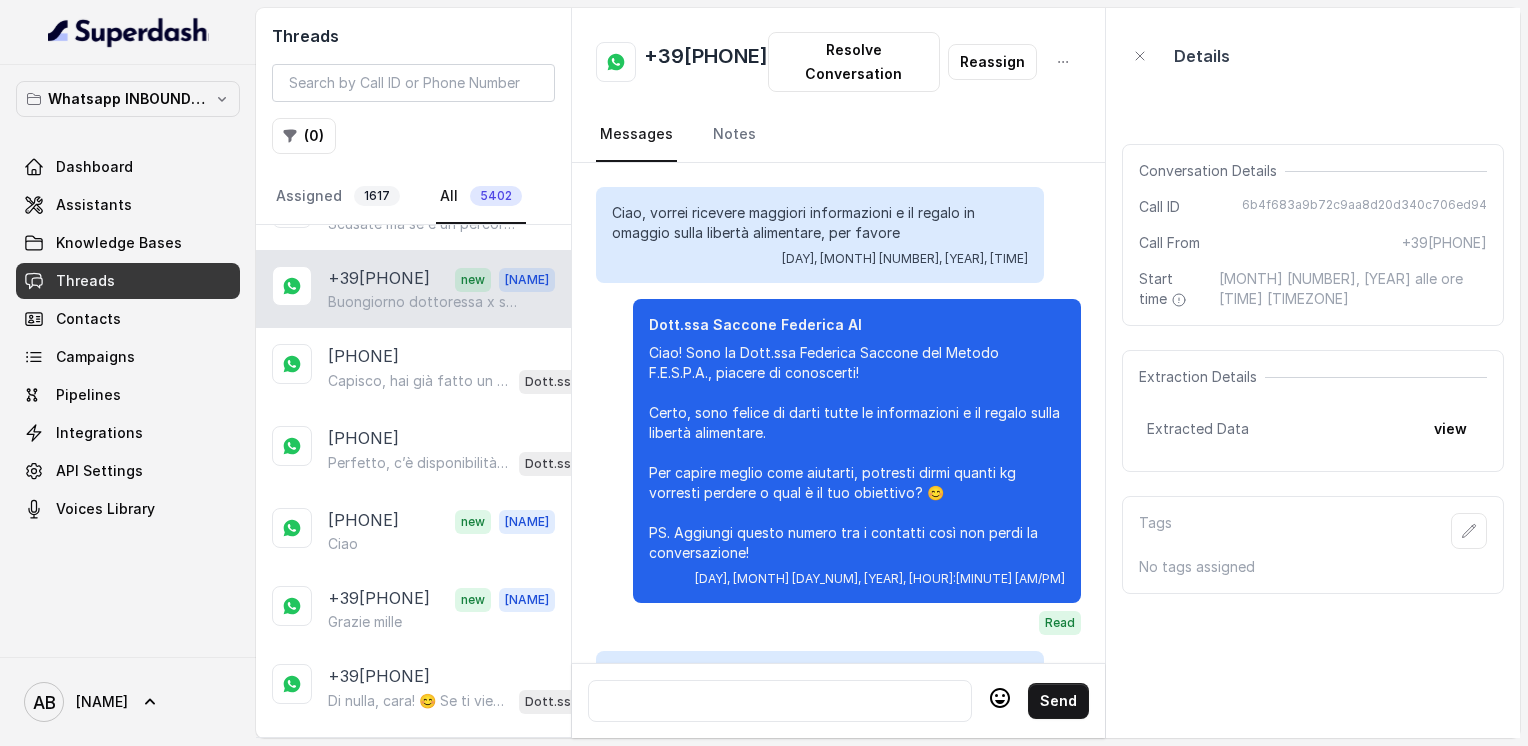 scroll, scrollTop: 3864, scrollLeft: 0, axis: vertical 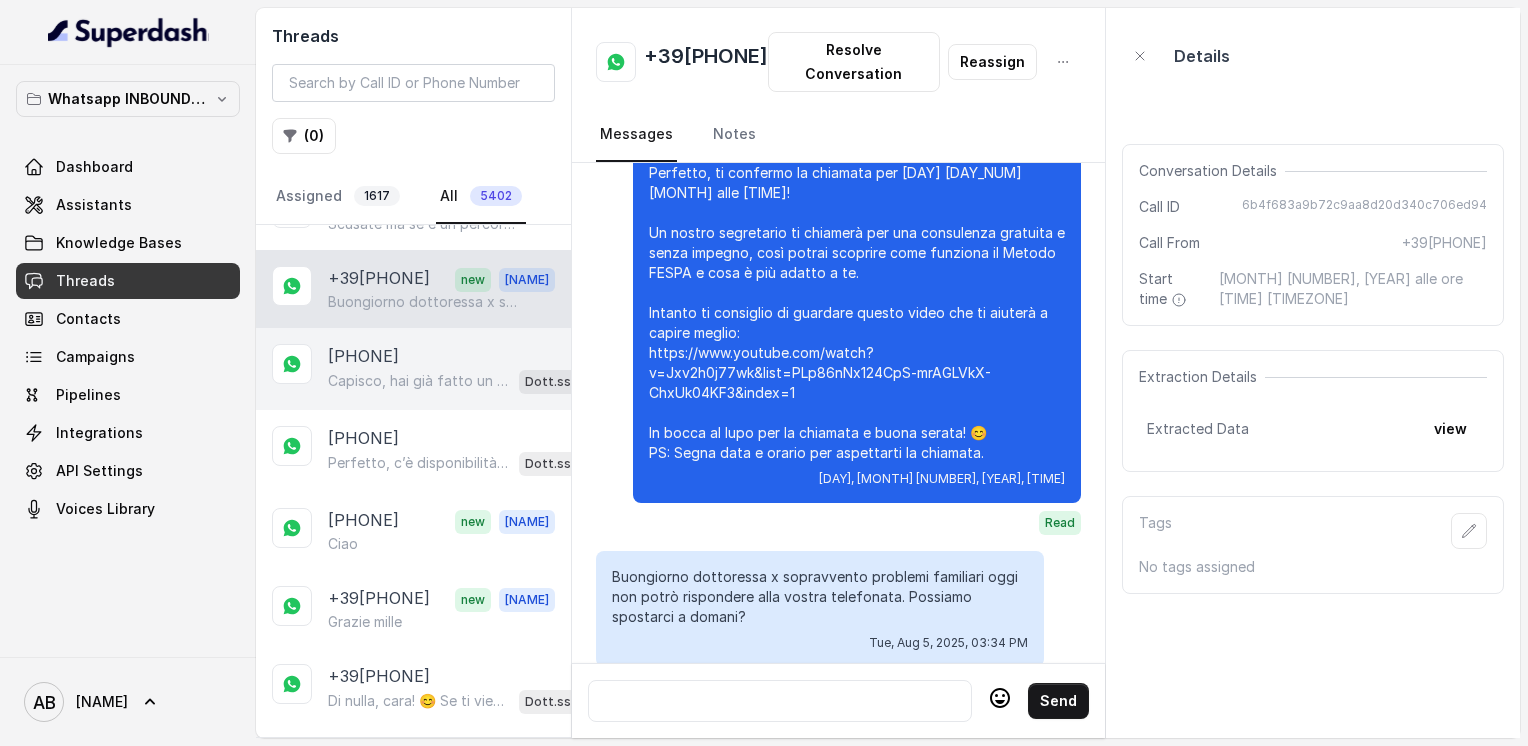 click on "Capisco, hai già fatto un ottimo percorso con la dieta mediterranea e perso [NUMBER] kg, complimenti!
Dimmi, quali difficoltà hai incontrato nel continuare o nel mantenere i risultati con questo piano?" at bounding box center (419, 381) 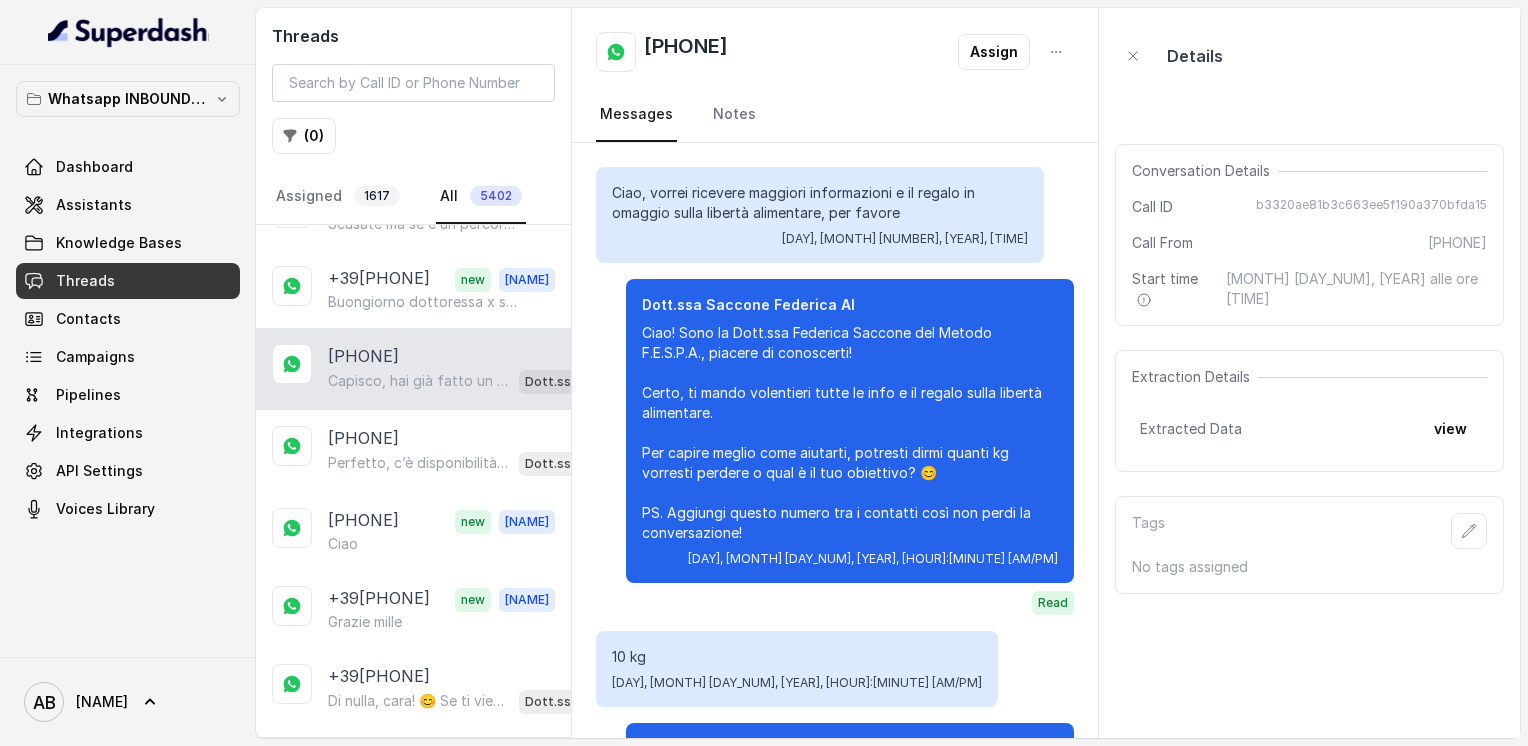 scroll, scrollTop: 528, scrollLeft: 0, axis: vertical 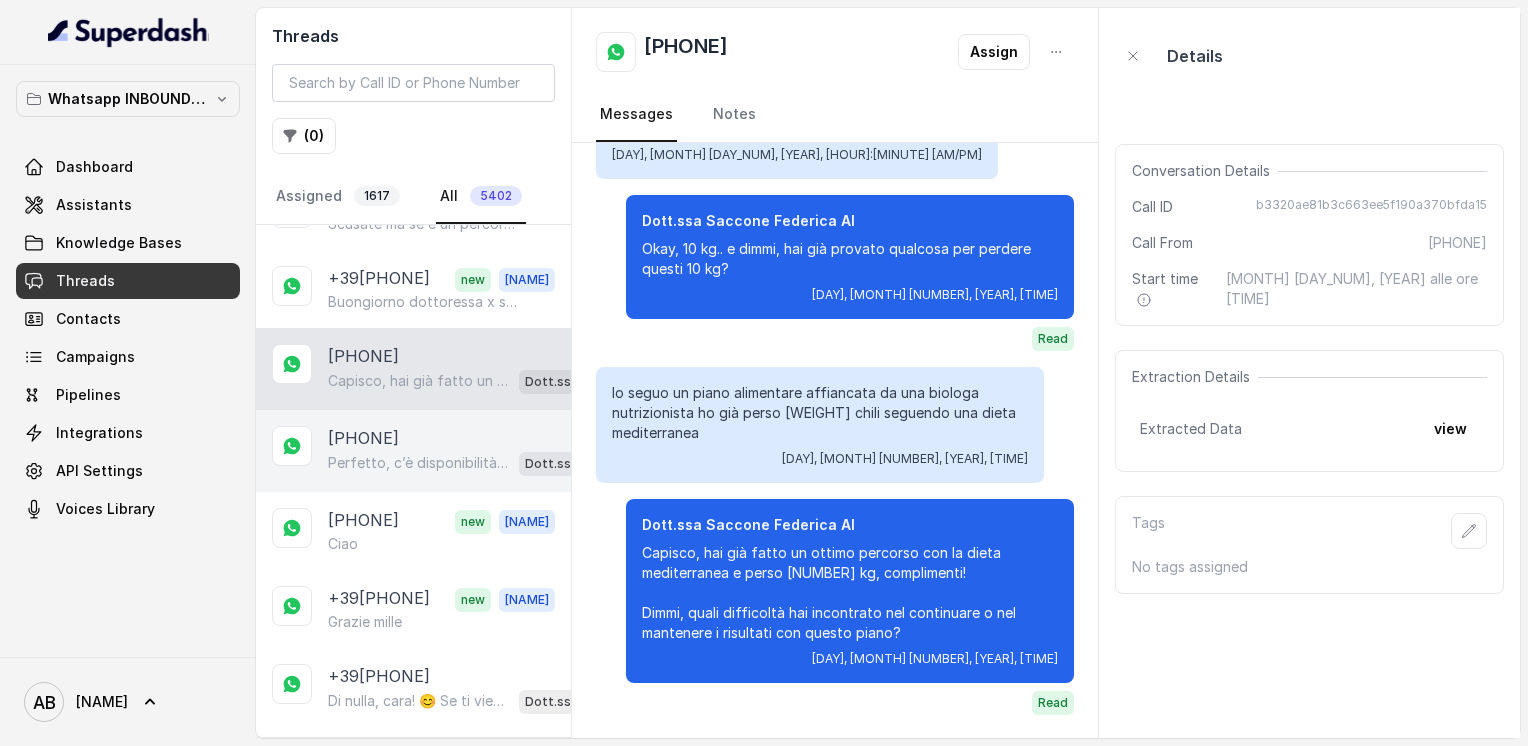 click on "[PHONE]" at bounding box center (363, 438) 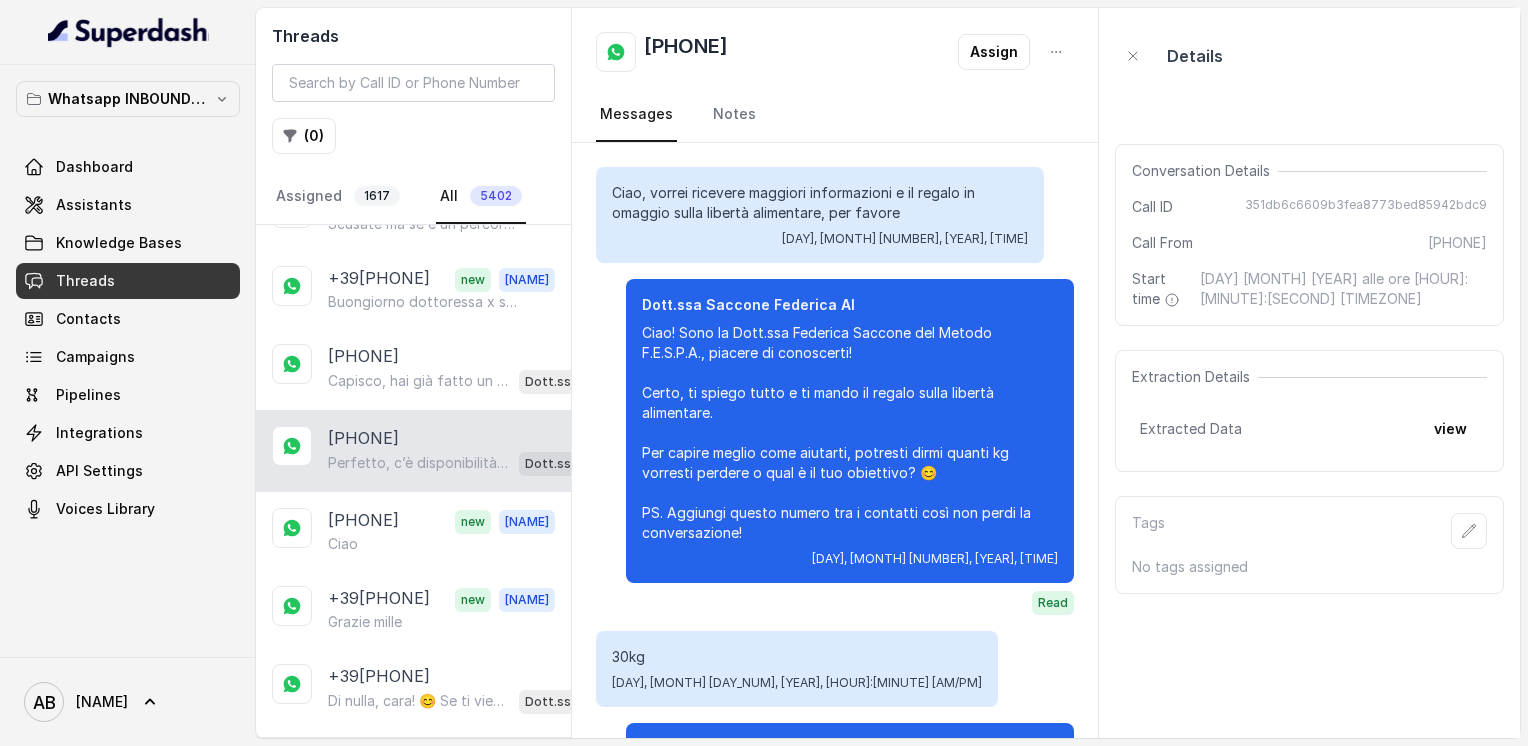 scroll, scrollTop: 2608, scrollLeft: 0, axis: vertical 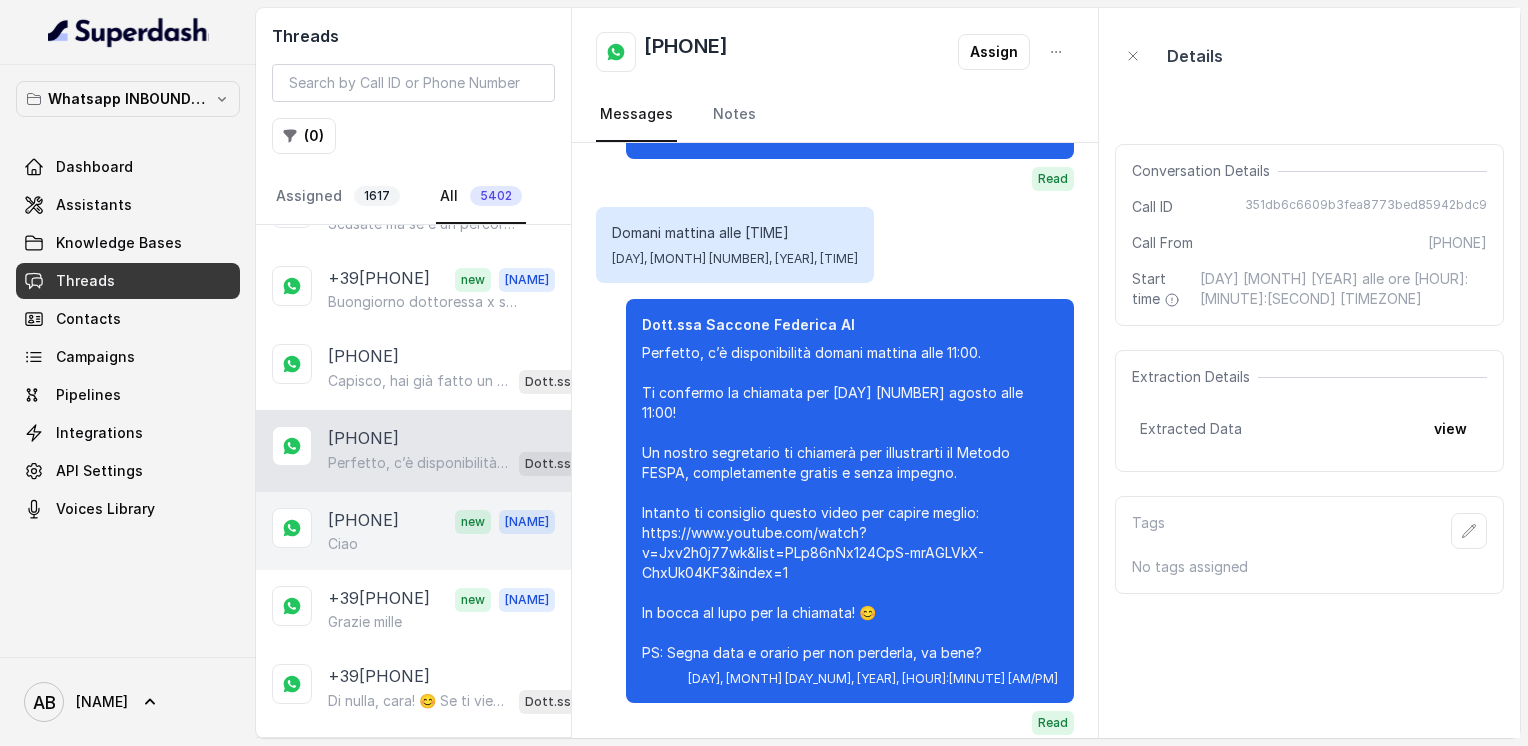 click on "[PHONE]" at bounding box center (363, 521) 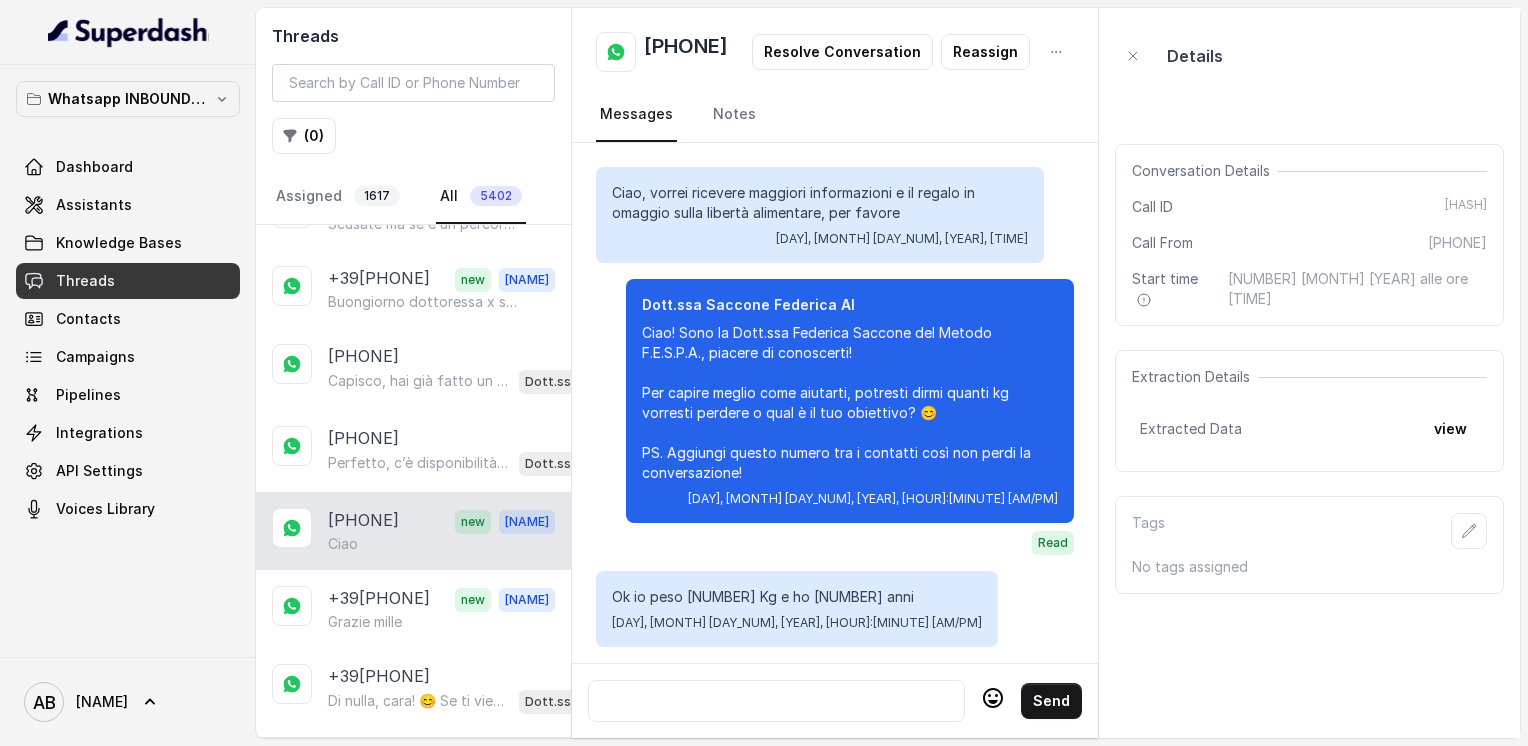scroll, scrollTop: 3184, scrollLeft: 0, axis: vertical 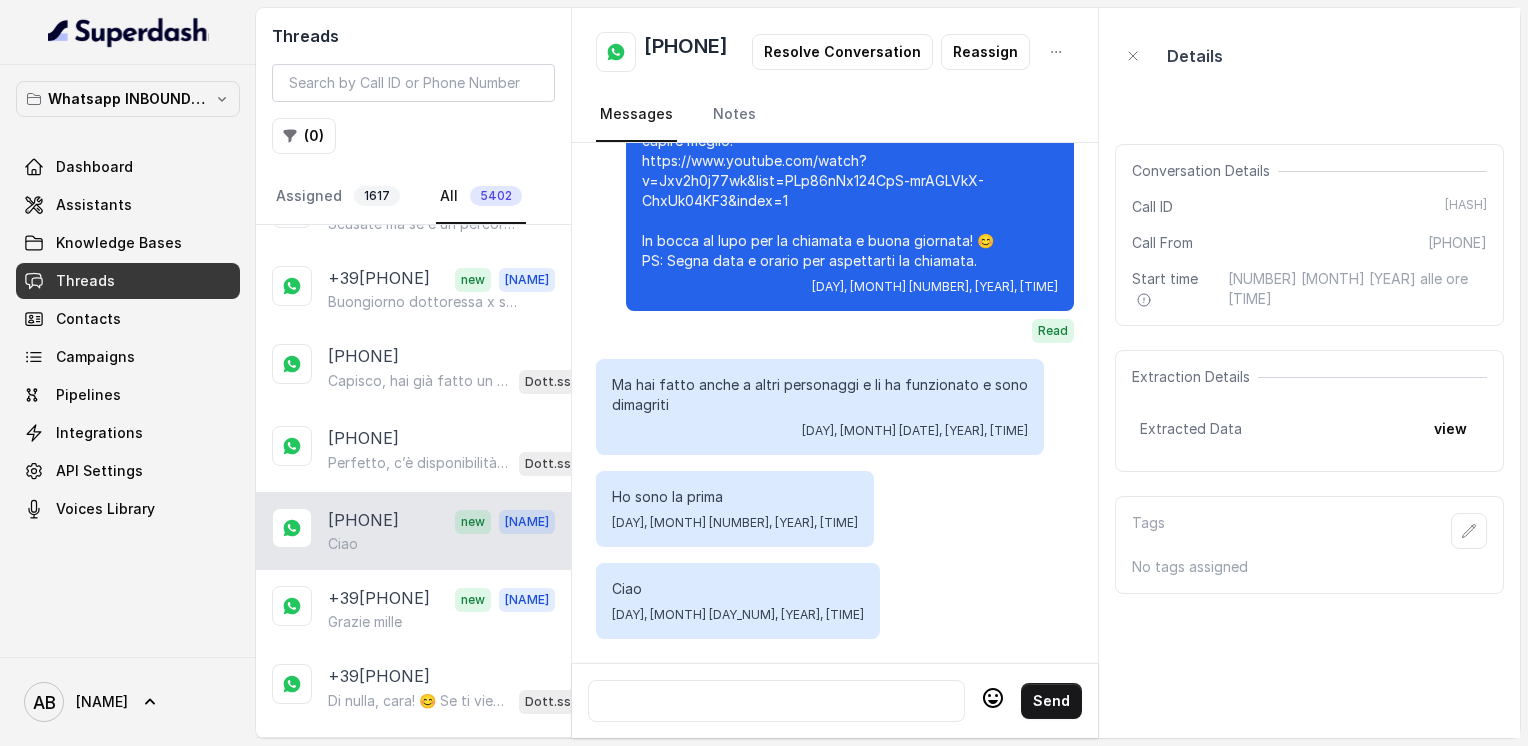 click at bounding box center [776, 701] 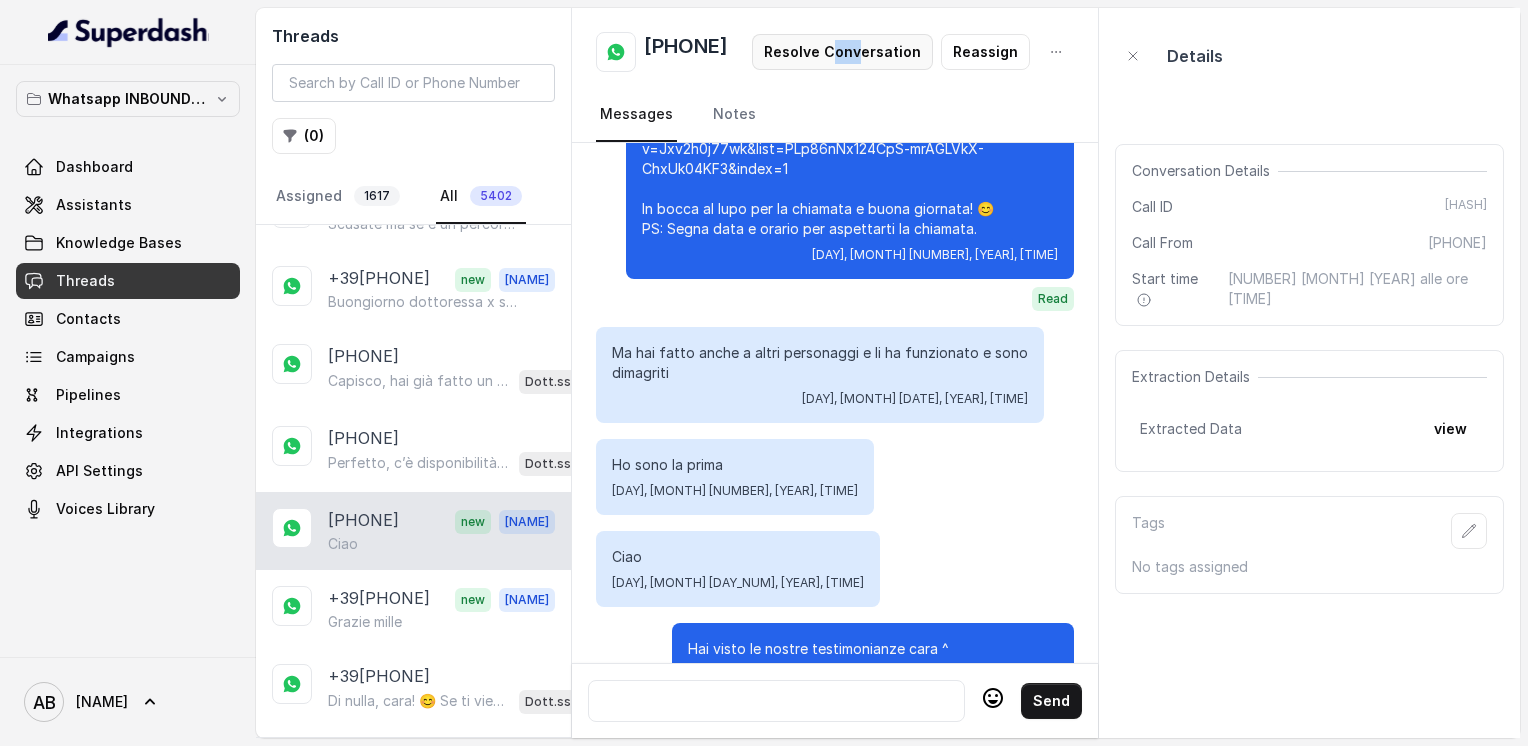 drag, startPoint x: 844, startPoint y: 98, endPoint x: 874, endPoint y: 78, distance: 36.05551 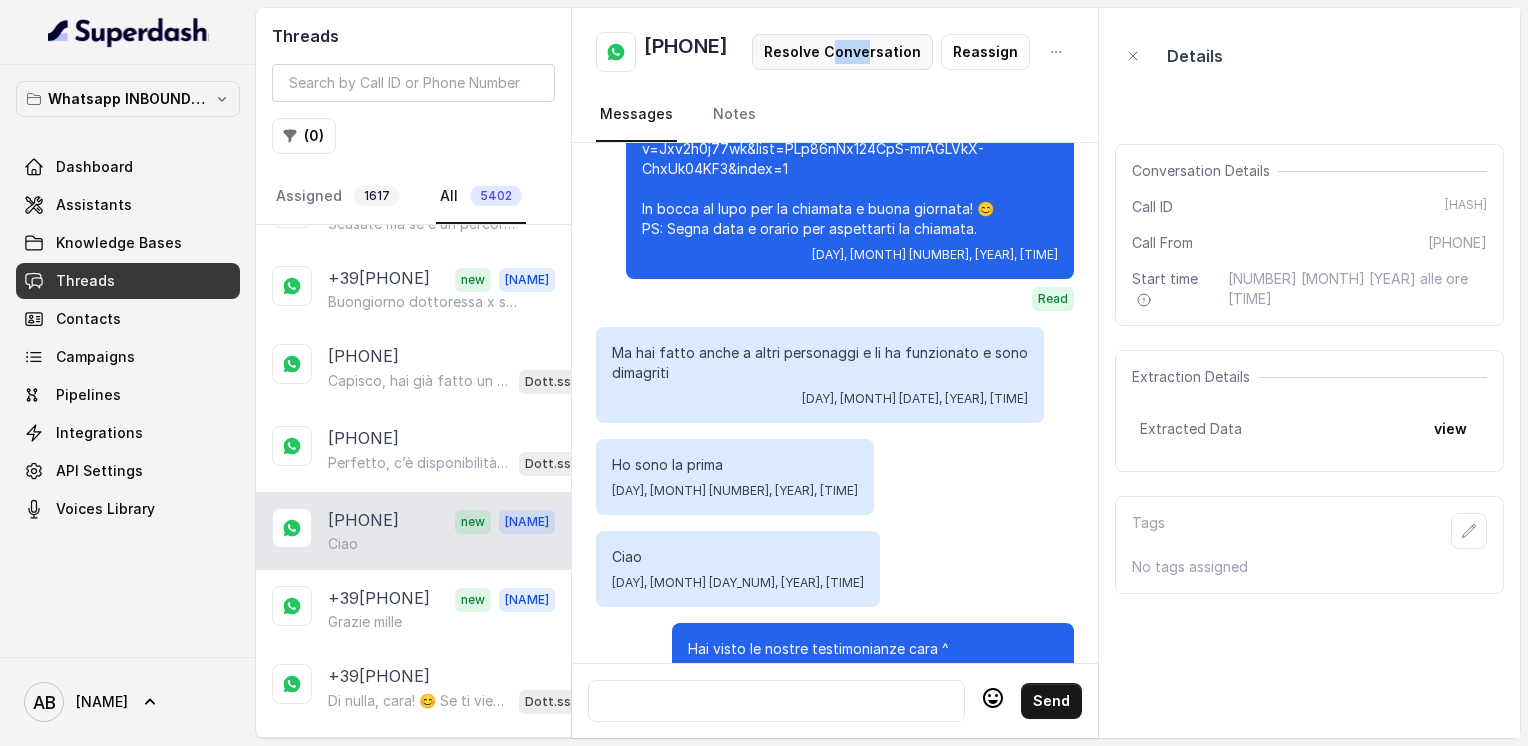 click on "Resolve Conversation" at bounding box center [842, 52] 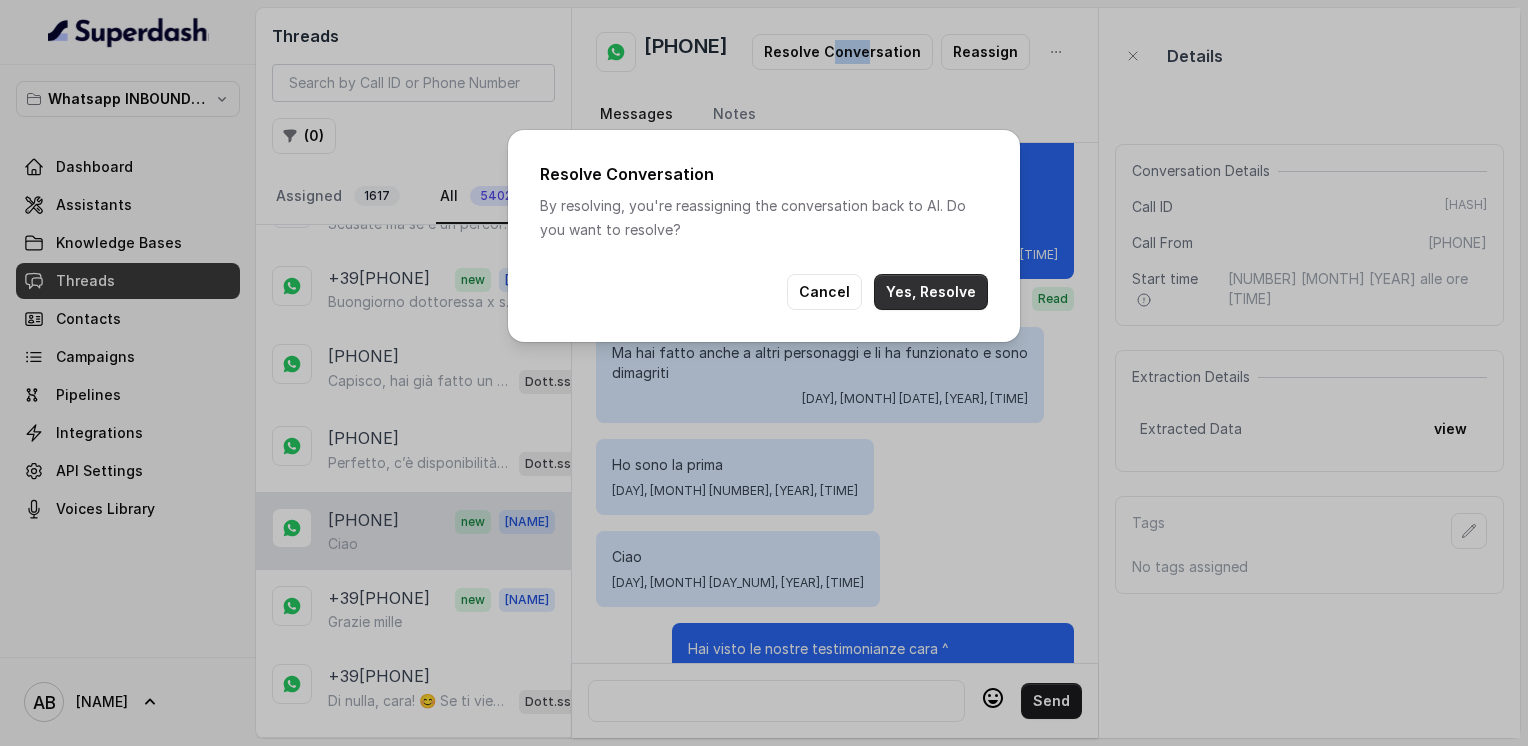 click on "Yes, Resolve" at bounding box center (931, 292) 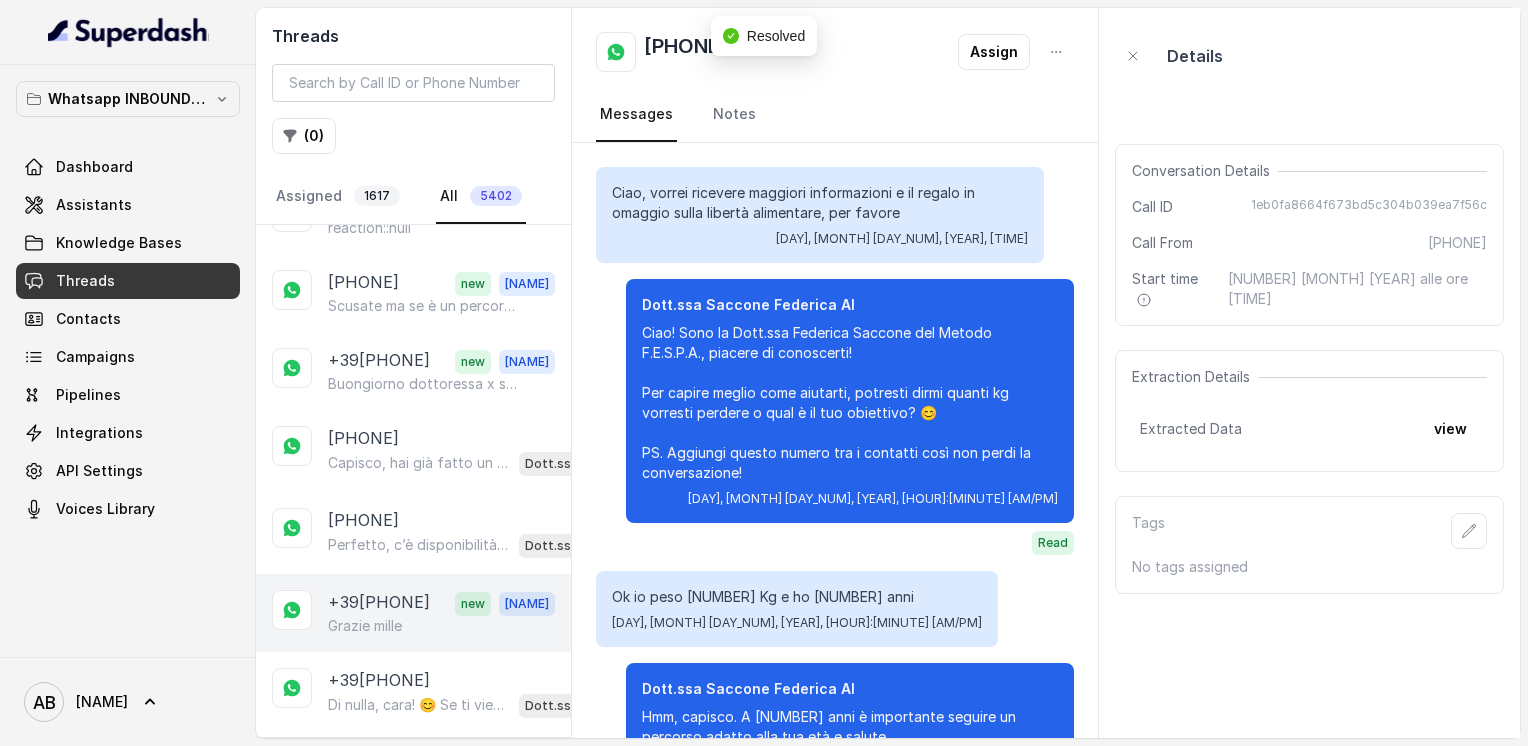 scroll, scrollTop: 3313, scrollLeft: 0, axis: vertical 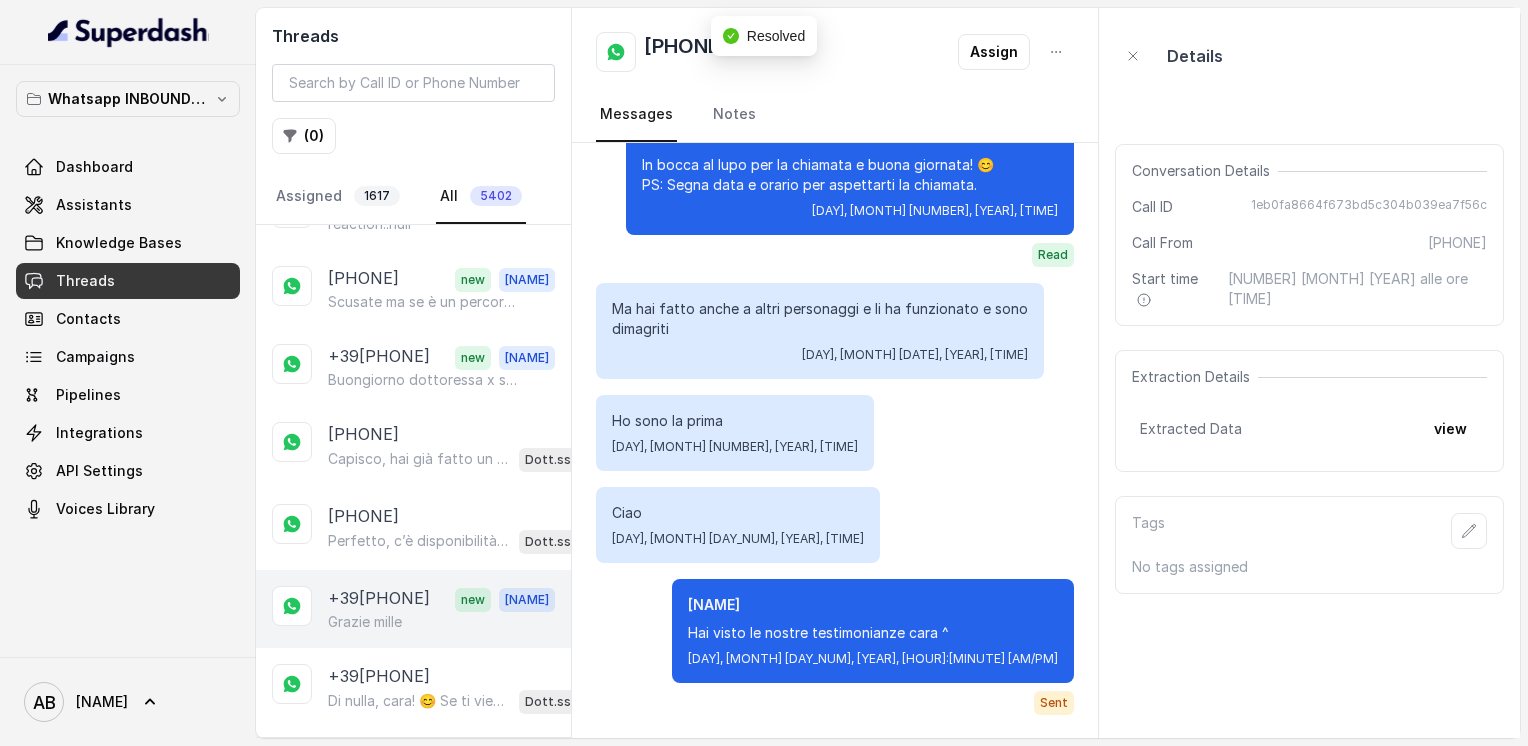 click on "+39[PHONE] new [NAME] Grazie mille" at bounding box center [413, 609] 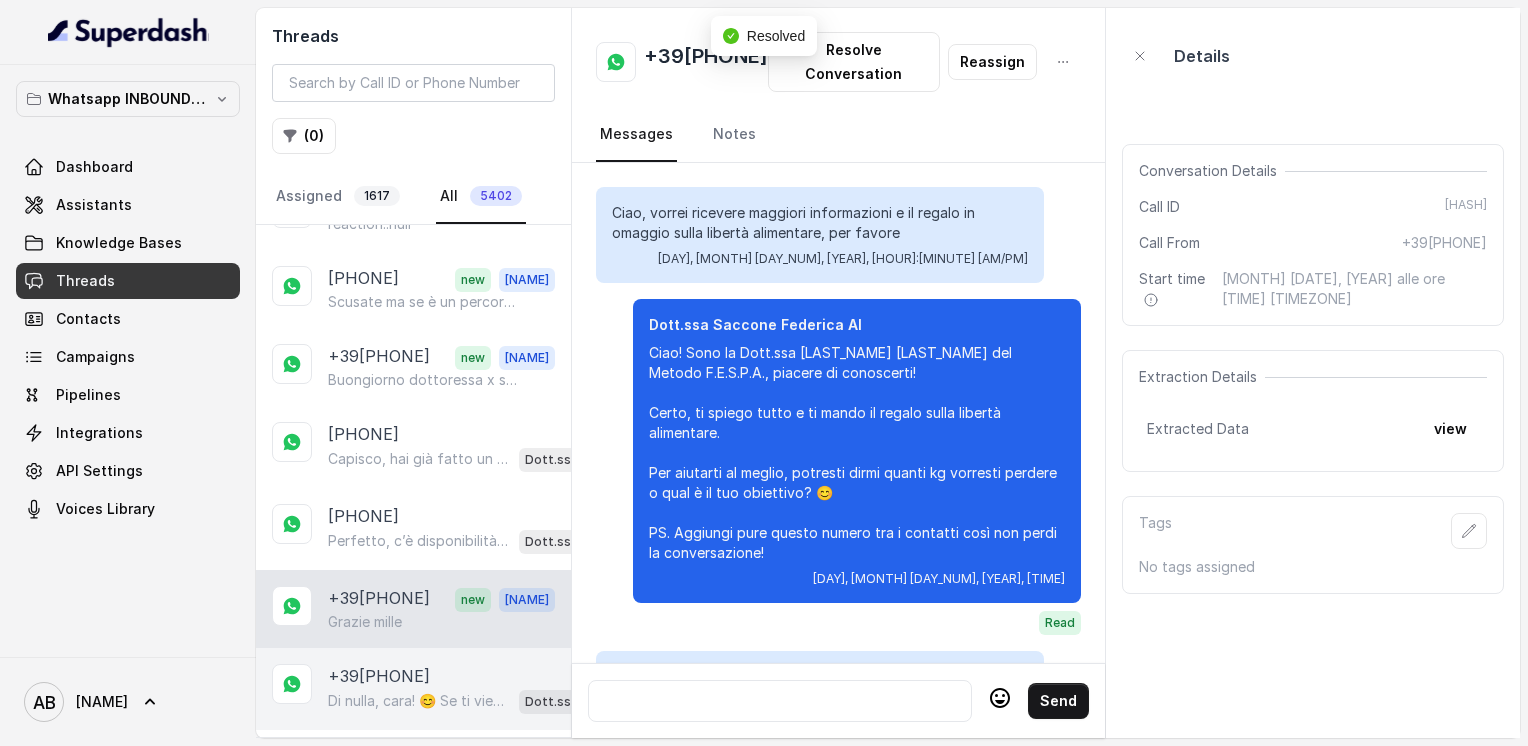scroll, scrollTop: 2232, scrollLeft: 0, axis: vertical 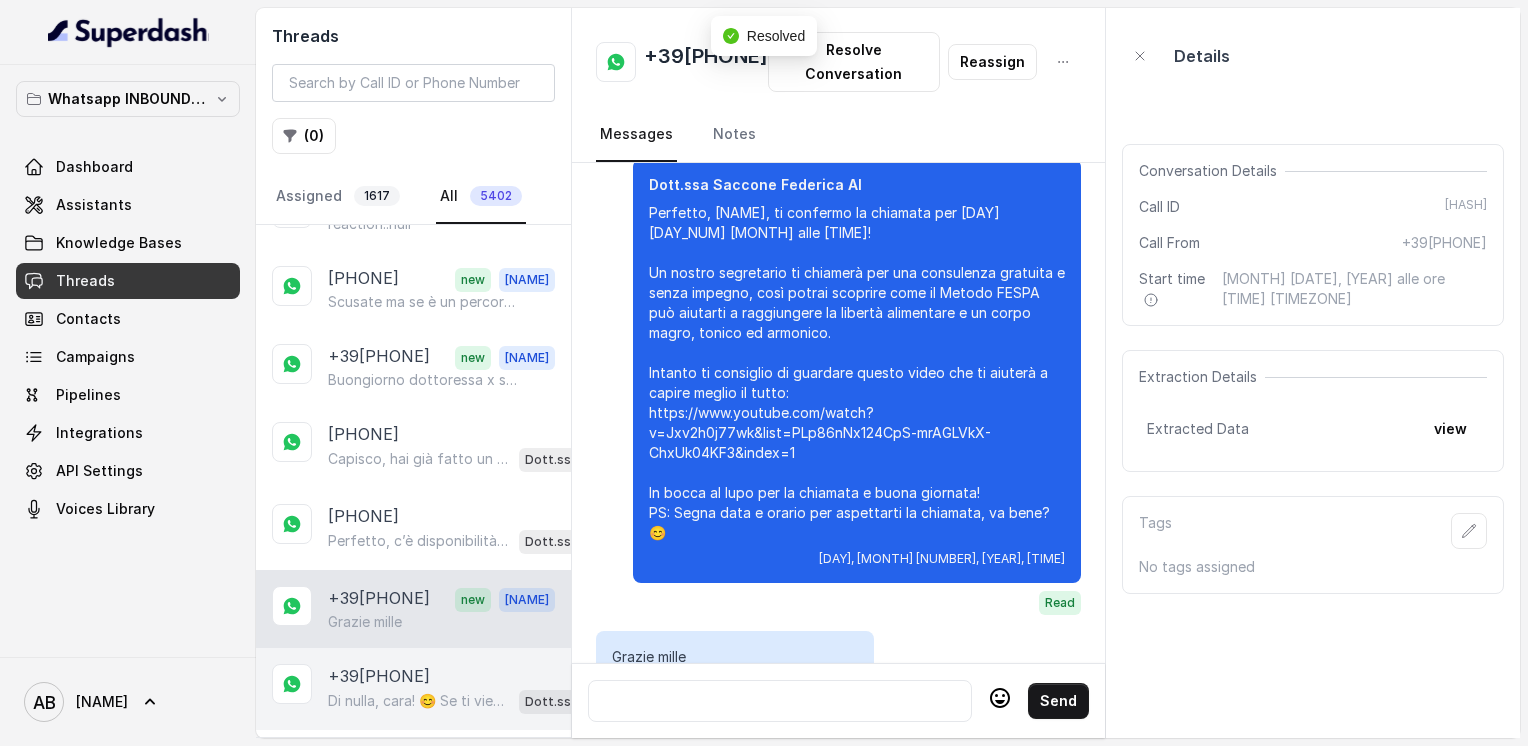 click on "Di nulla, cara! 😊
Se ti viene voglia di approfondire o vuoi una mano per raggiungere la libertà alimentare e un corpo magro, tonico ed armonico, sai dove trovarmi.
Buona giornata e a presto! 🌷" at bounding box center (419, 701) 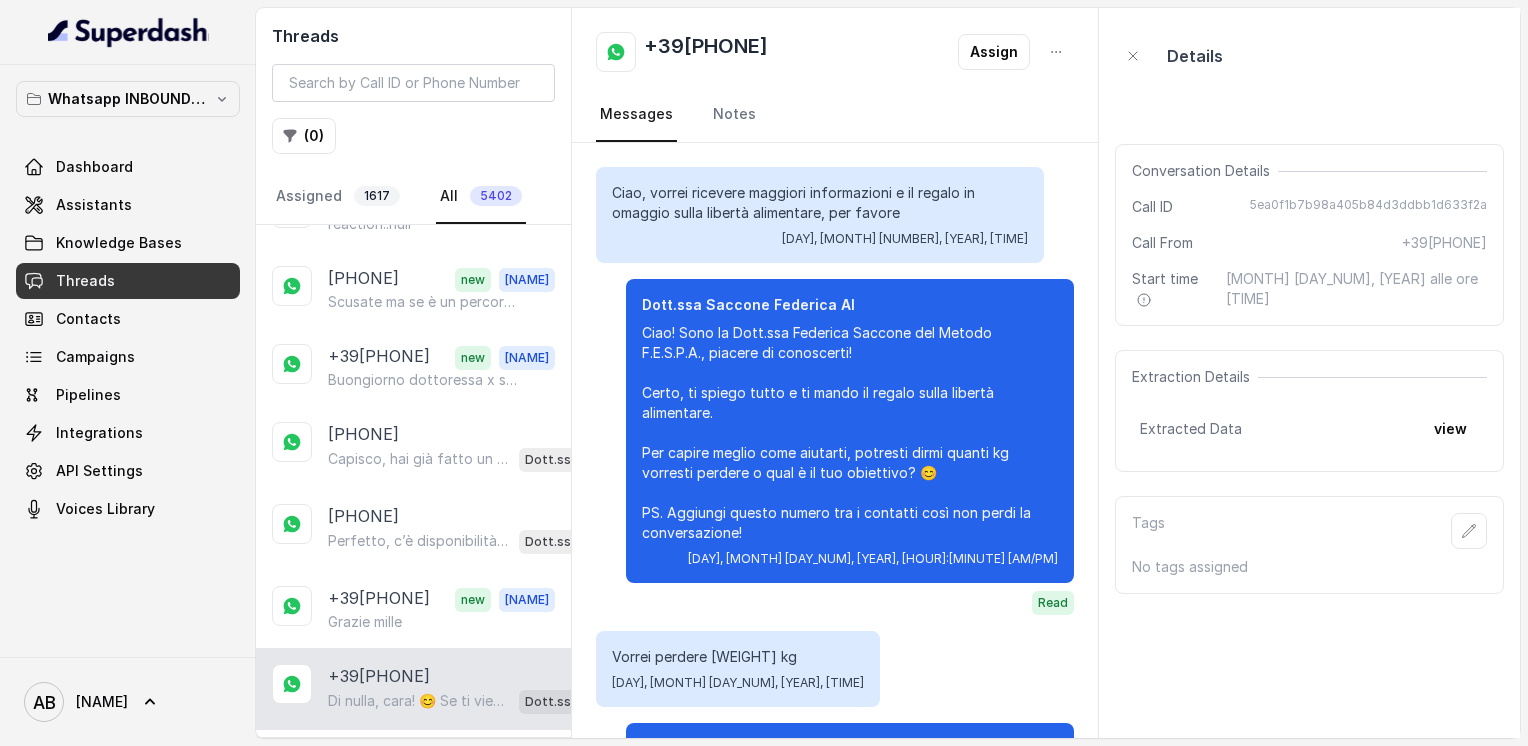 scroll, scrollTop: 2568, scrollLeft: 0, axis: vertical 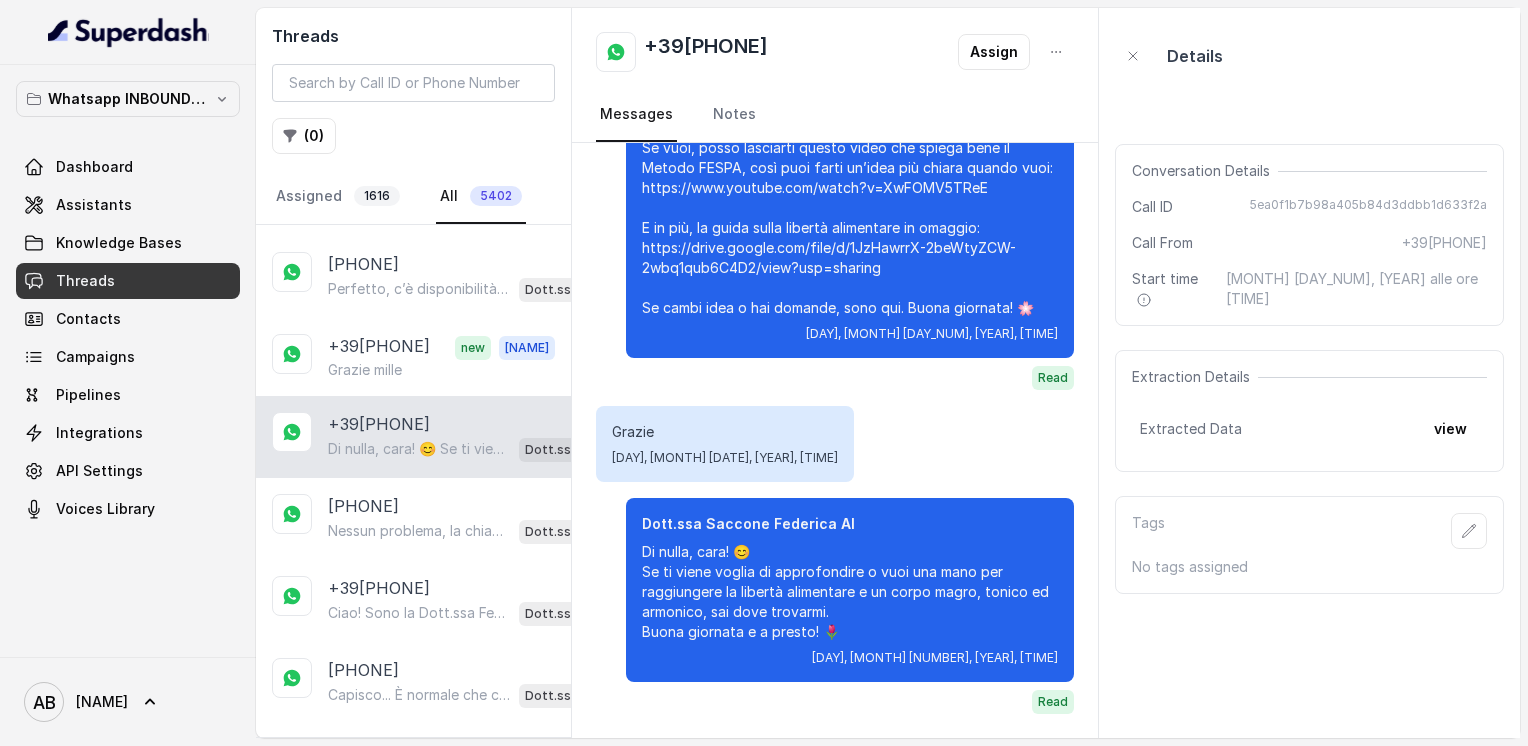 click on "Load more conversations" at bounding box center [414, 752] 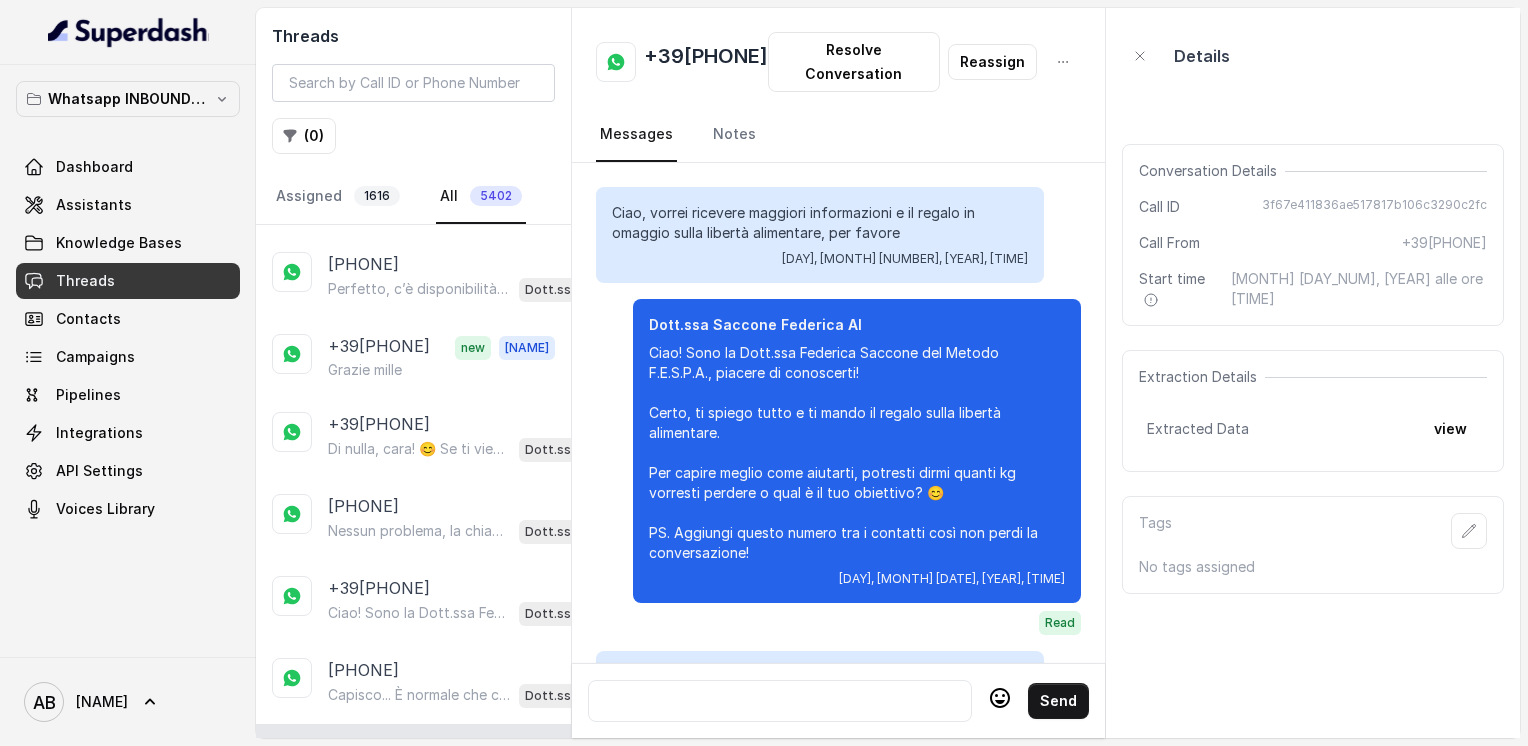 scroll, scrollTop: 2496, scrollLeft: 0, axis: vertical 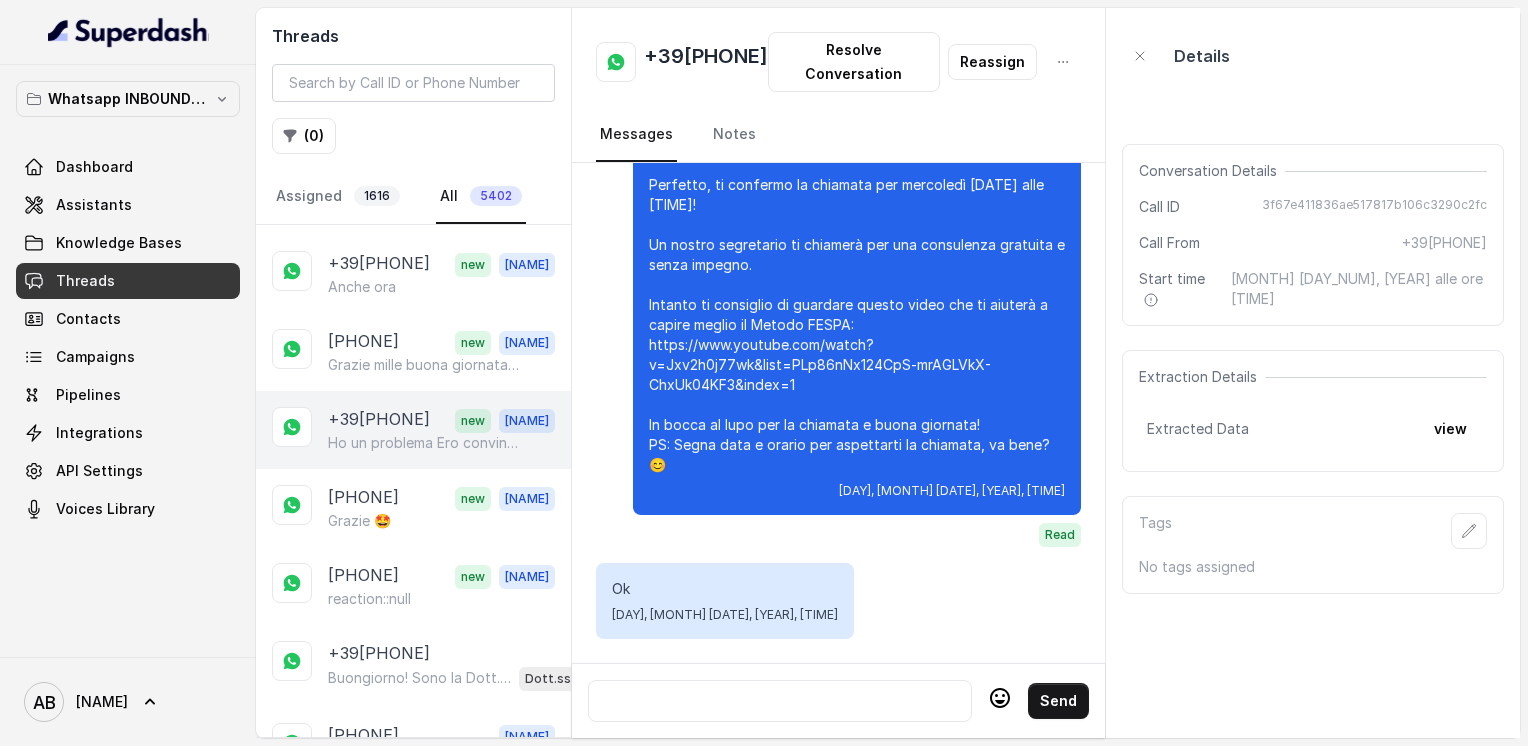 click on "+39[PHONE]" at bounding box center [379, 420] 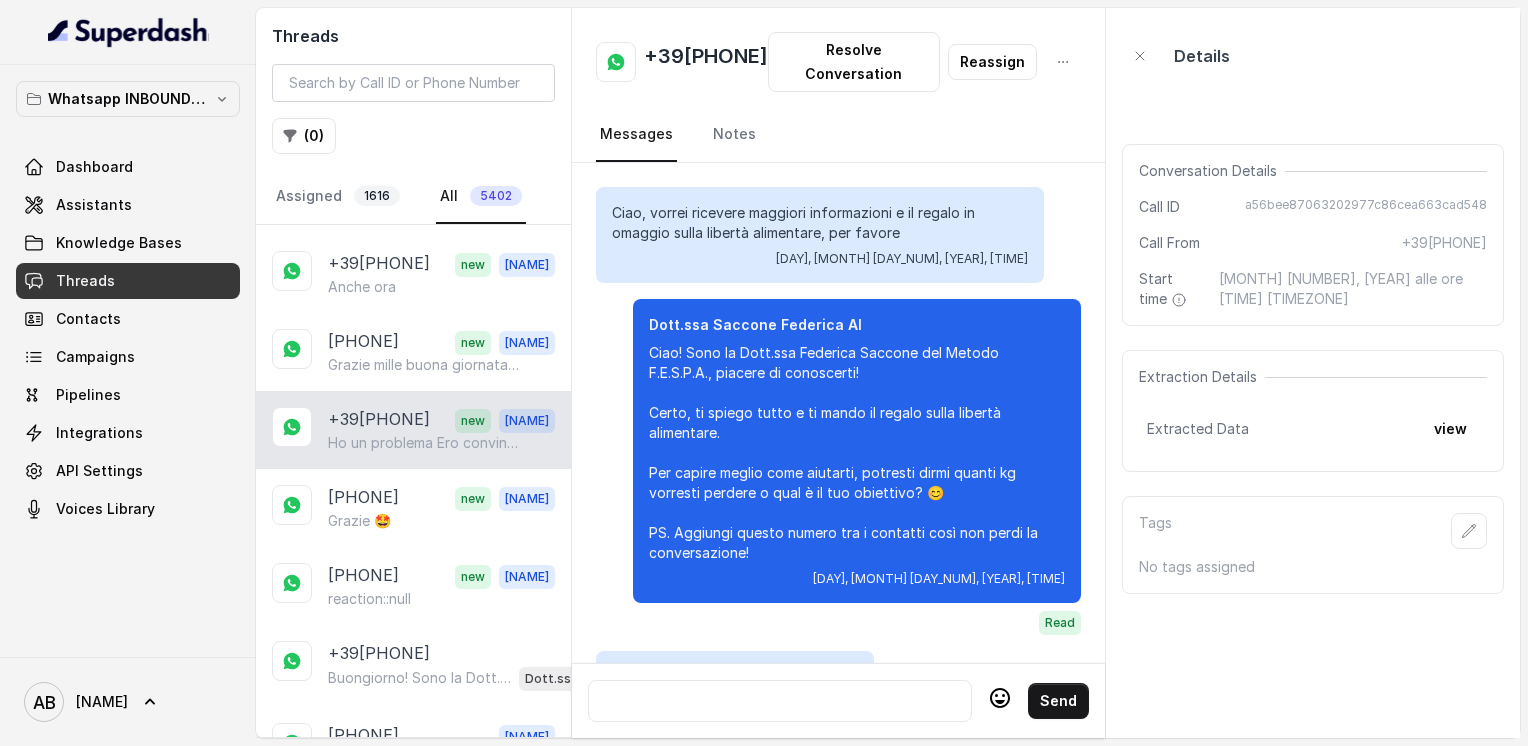 scroll, scrollTop: 3396, scrollLeft: 0, axis: vertical 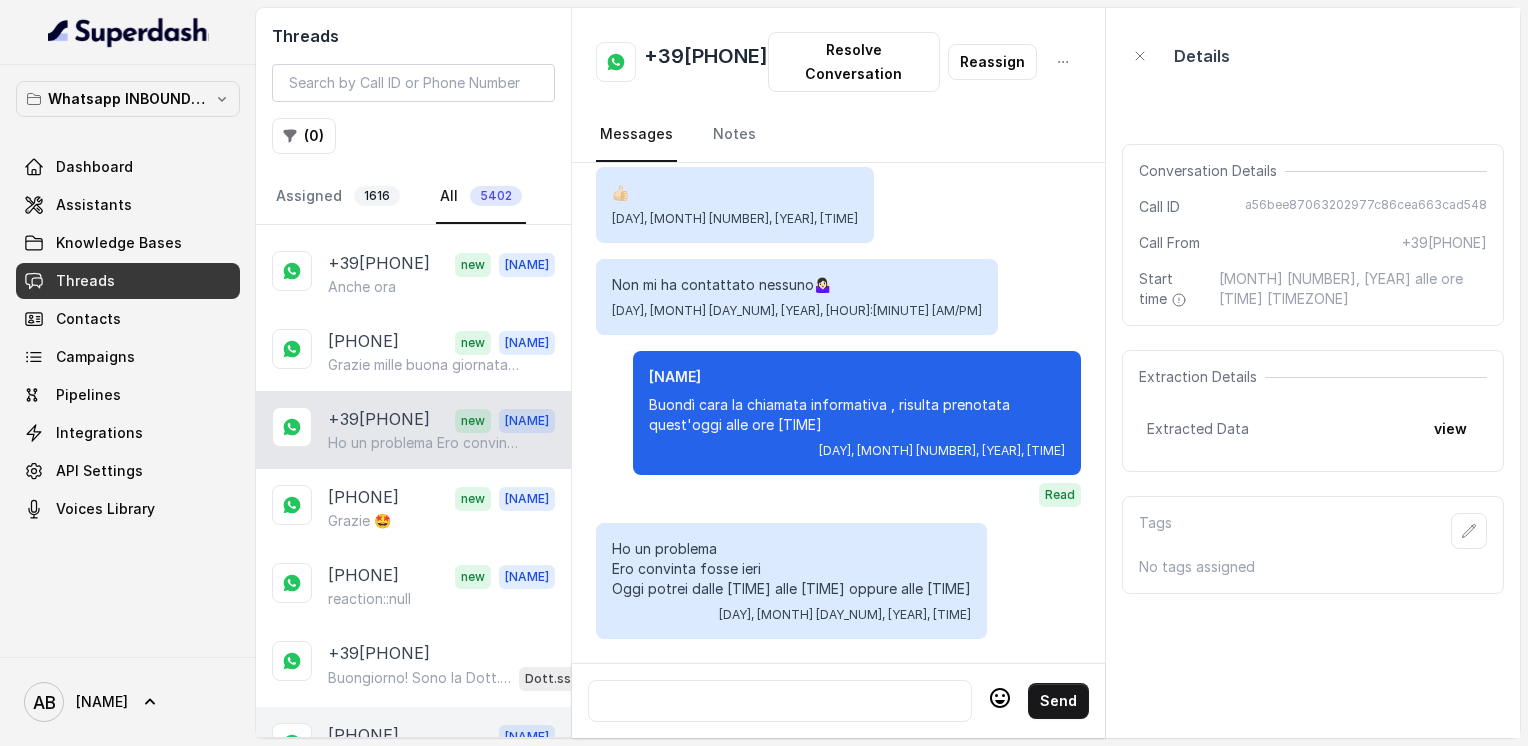 click on "[PHONE]" at bounding box center (363, 736) 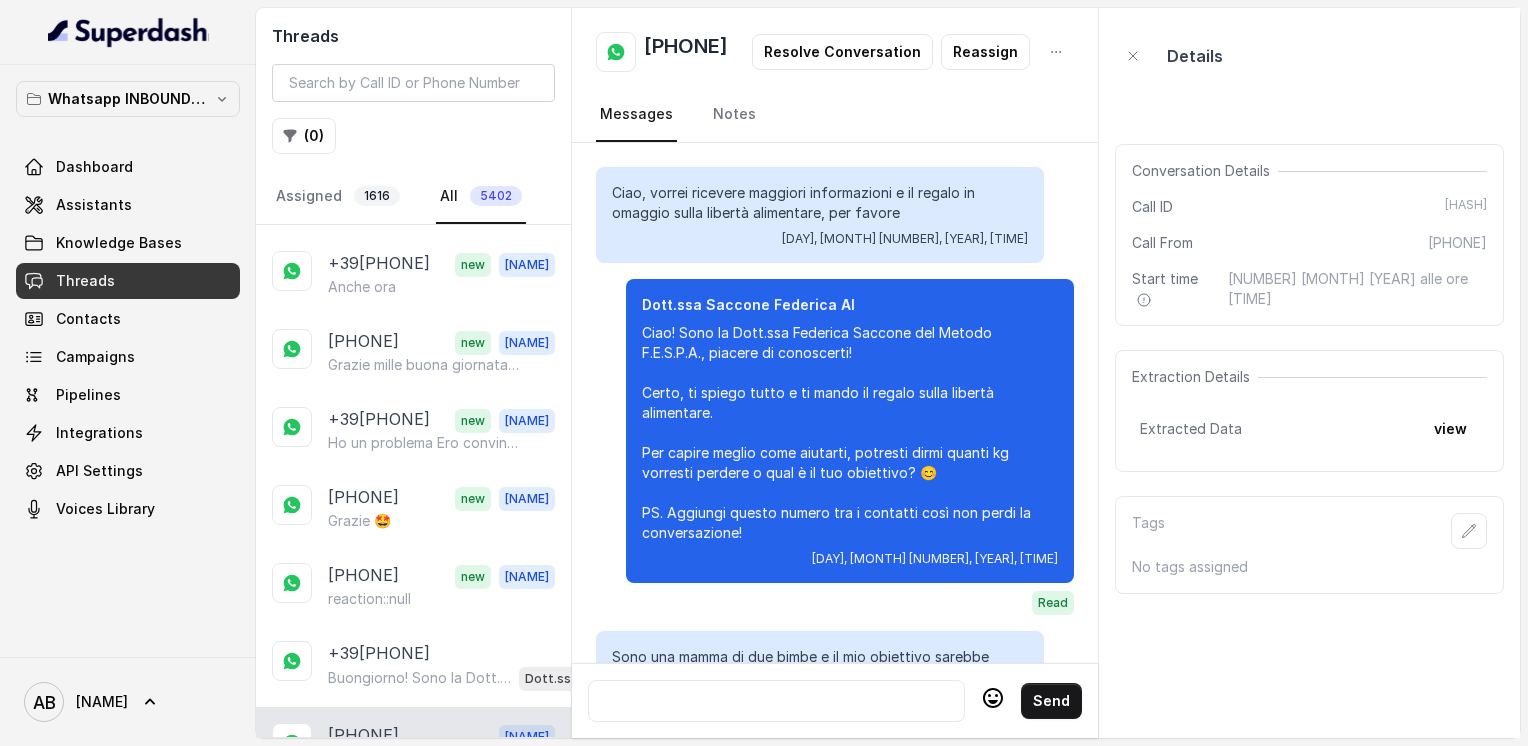 scroll, scrollTop: 2376, scrollLeft: 0, axis: vertical 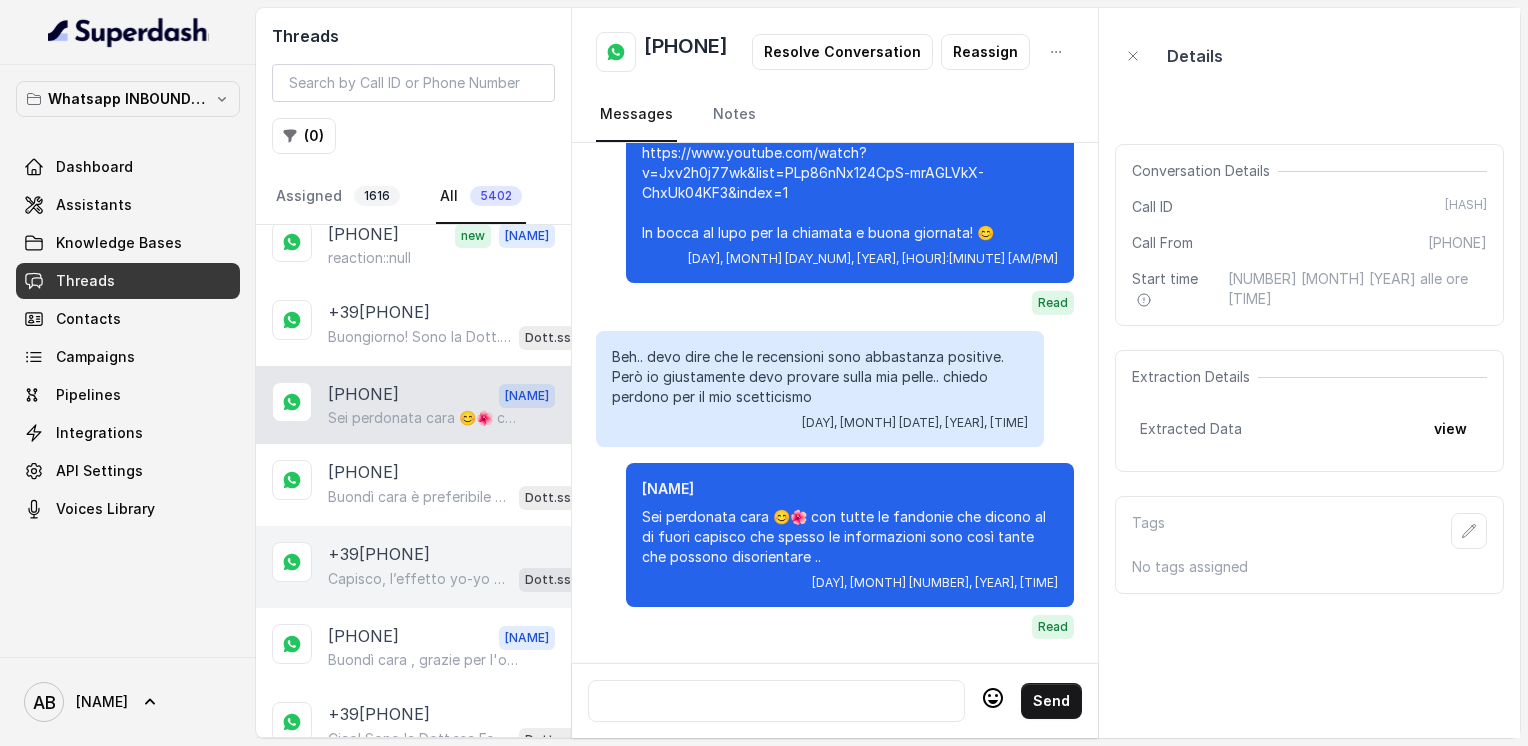 click on "Capisco, l’effetto yo-yo è davvero frustrante e correre tanto senza risultati stabili può demoralizzare.
Guarda, proprio questo è il problema delle soluzioni basate solo sull’attività fisica o diete restrittive: non velocizzano il metabolismo in modo efficace né ti danno libertà alimentare.
Il Metodo FESPA invece si concentra su questo, per farti ottenere un corpo magro, tonico ed armonico senza stress.
Ti piacerebbe scoprire come funziona con una chiamata gratuita di 5 minuti?" at bounding box center (419, 579) 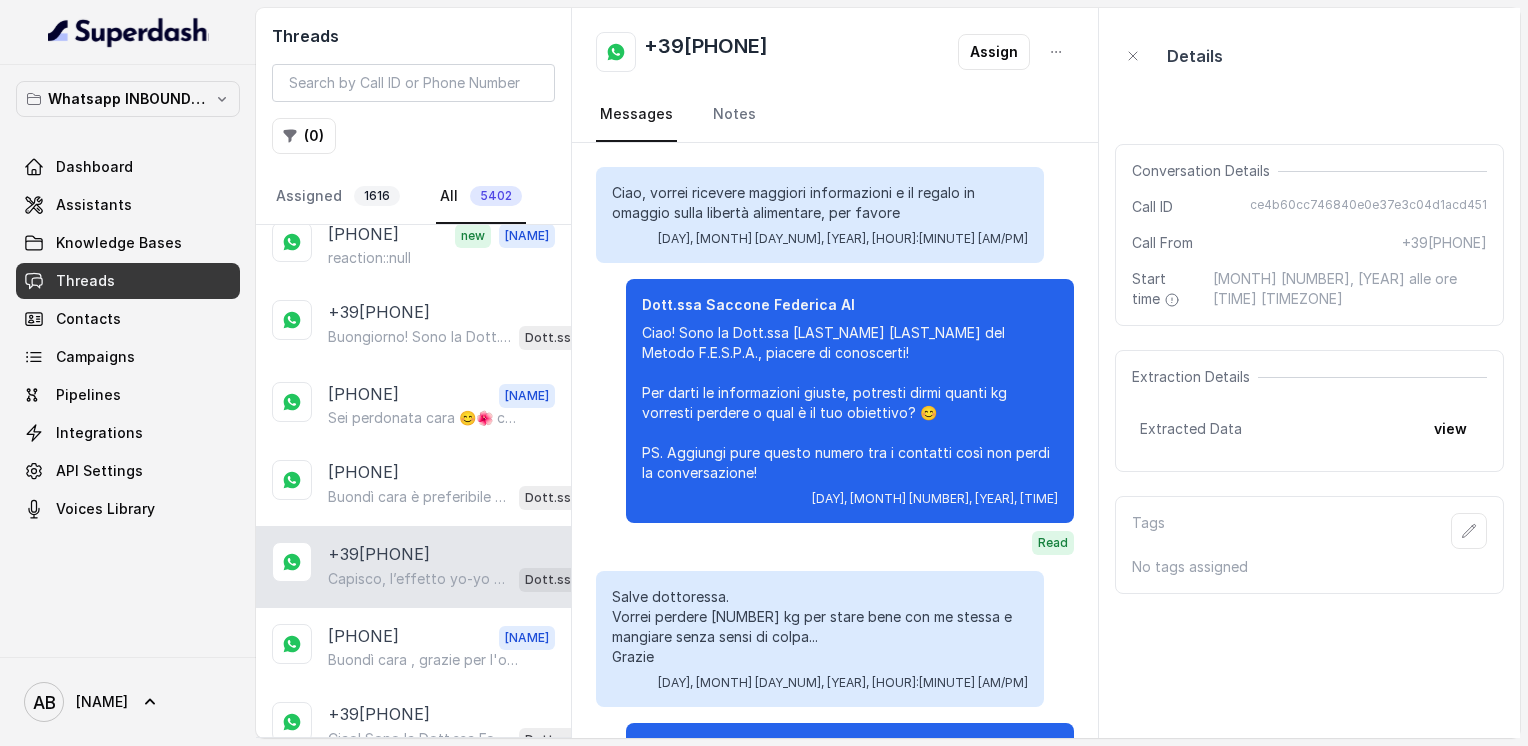 scroll, scrollTop: 748, scrollLeft: 0, axis: vertical 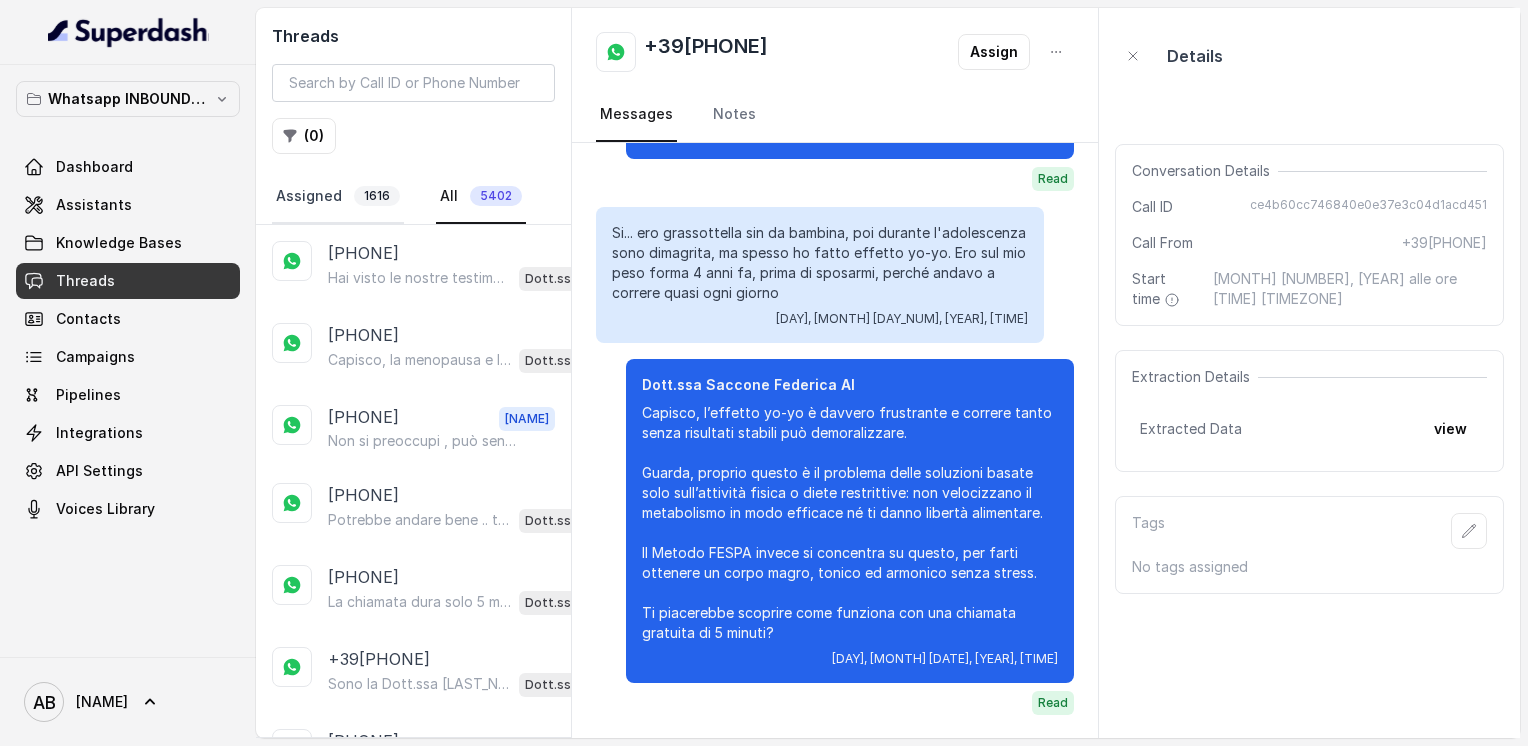 click on "Assigned [NUMBER]" at bounding box center [338, 197] 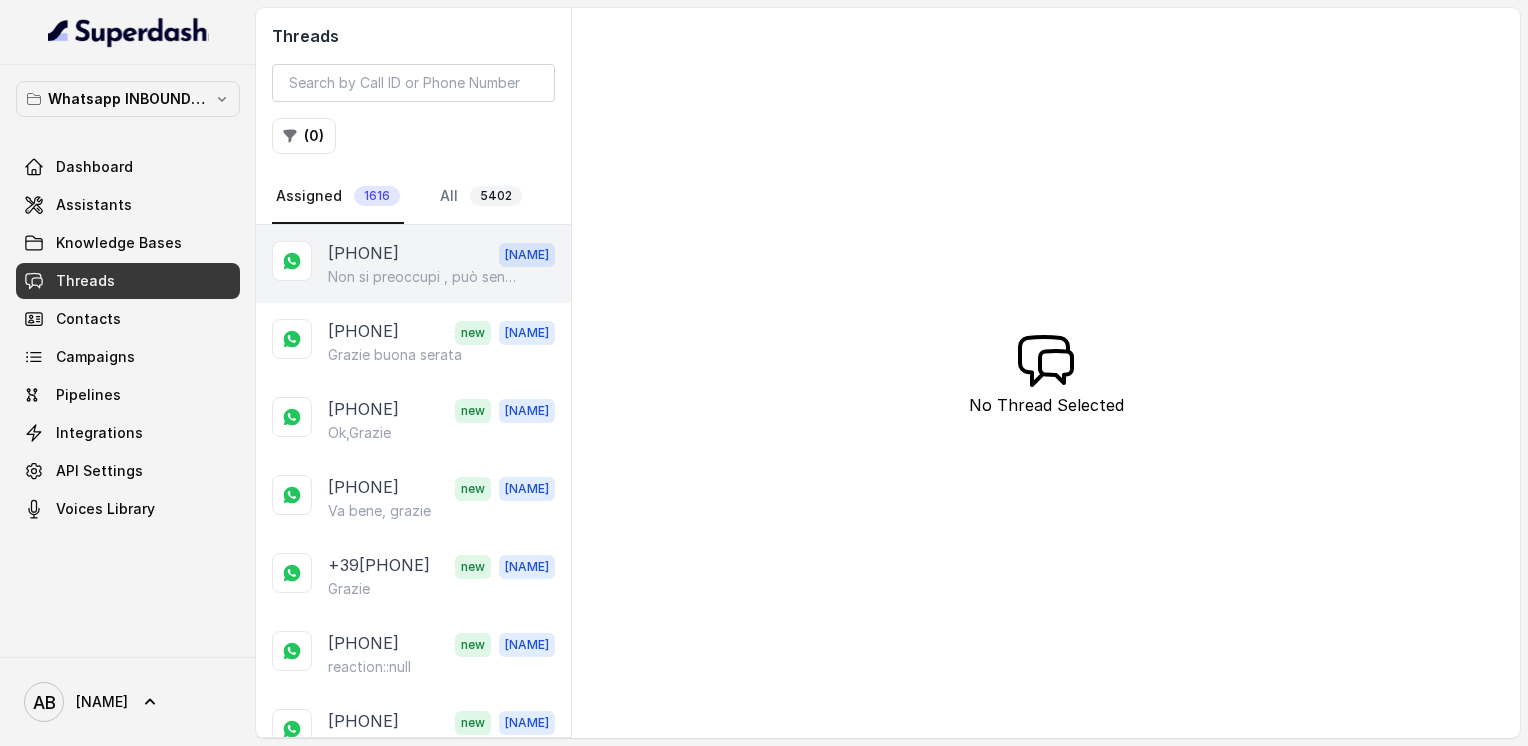 click on "Non si preoccupi , può sentirsi direttamente con la mia assistente per prendere un nuovo appuntamento" at bounding box center (424, 277) 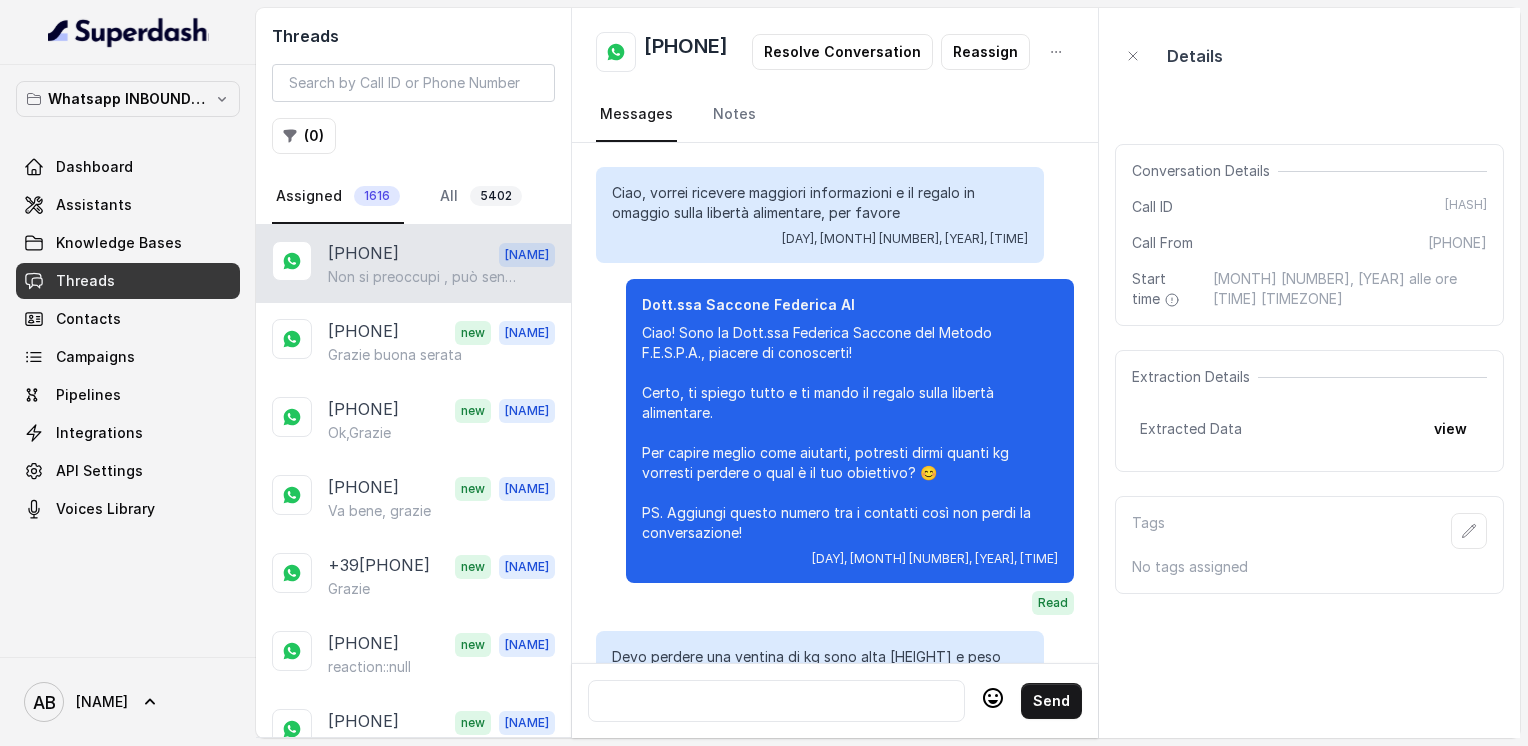 scroll, scrollTop: 2448, scrollLeft: 0, axis: vertical 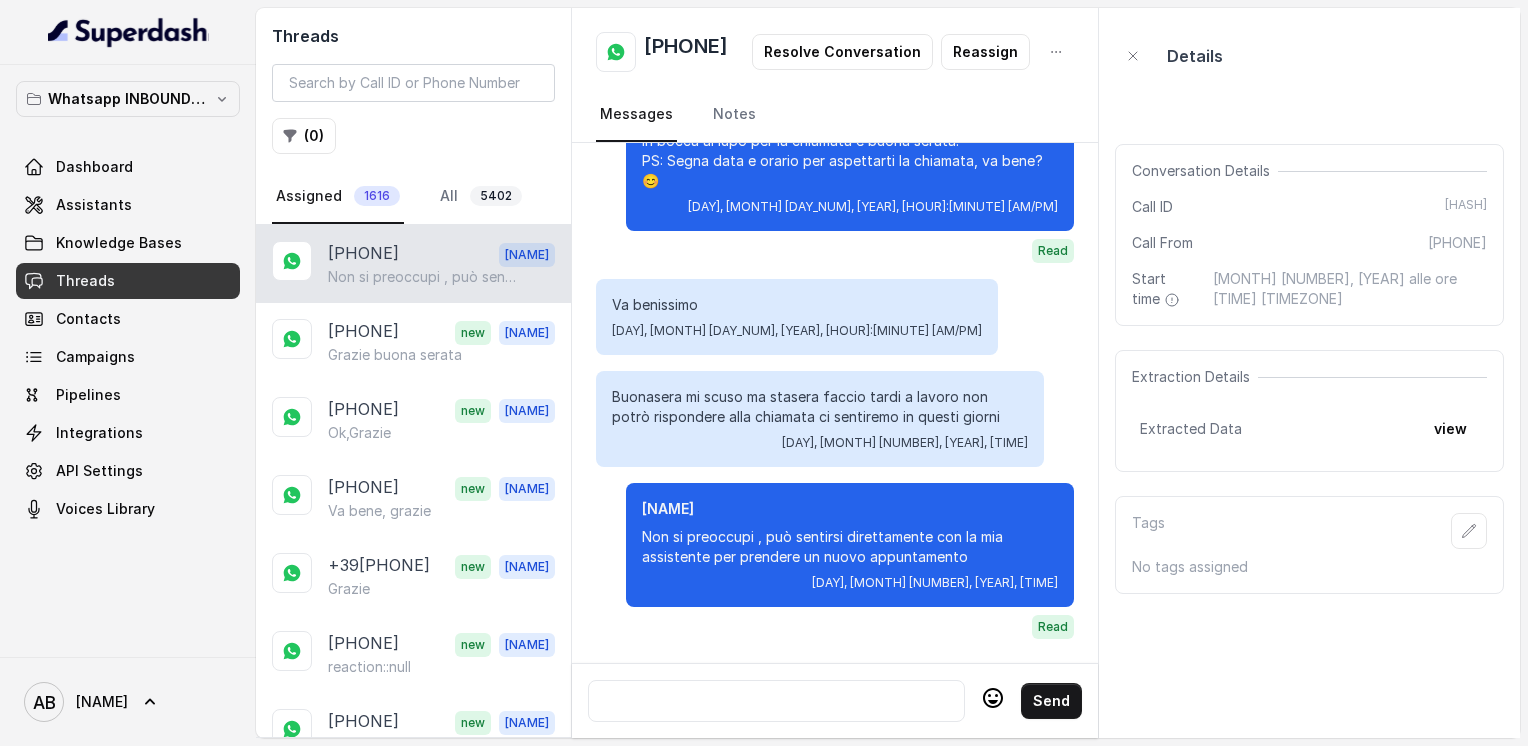 click at bounding box center (776, 701) 